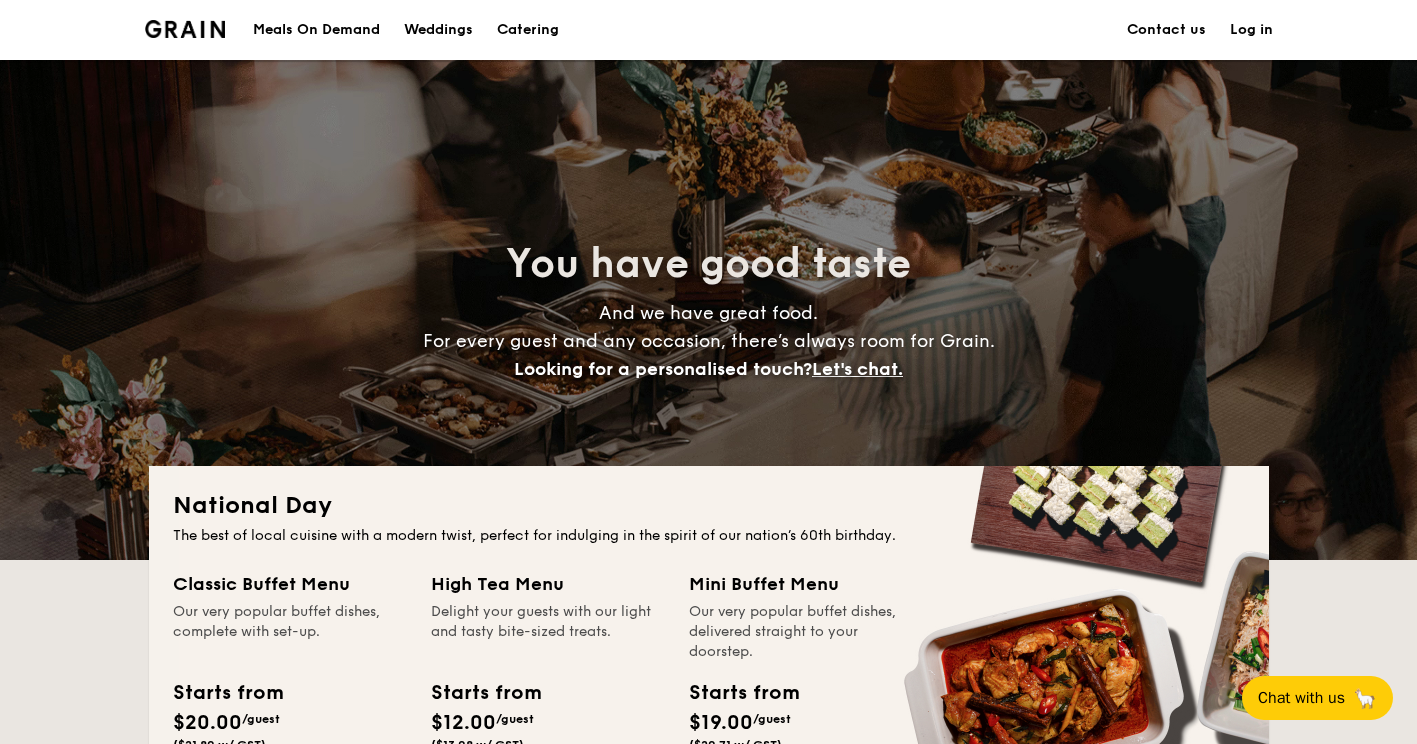 scroll, scrollTop: 0, scrollLeft: 0, axis: both 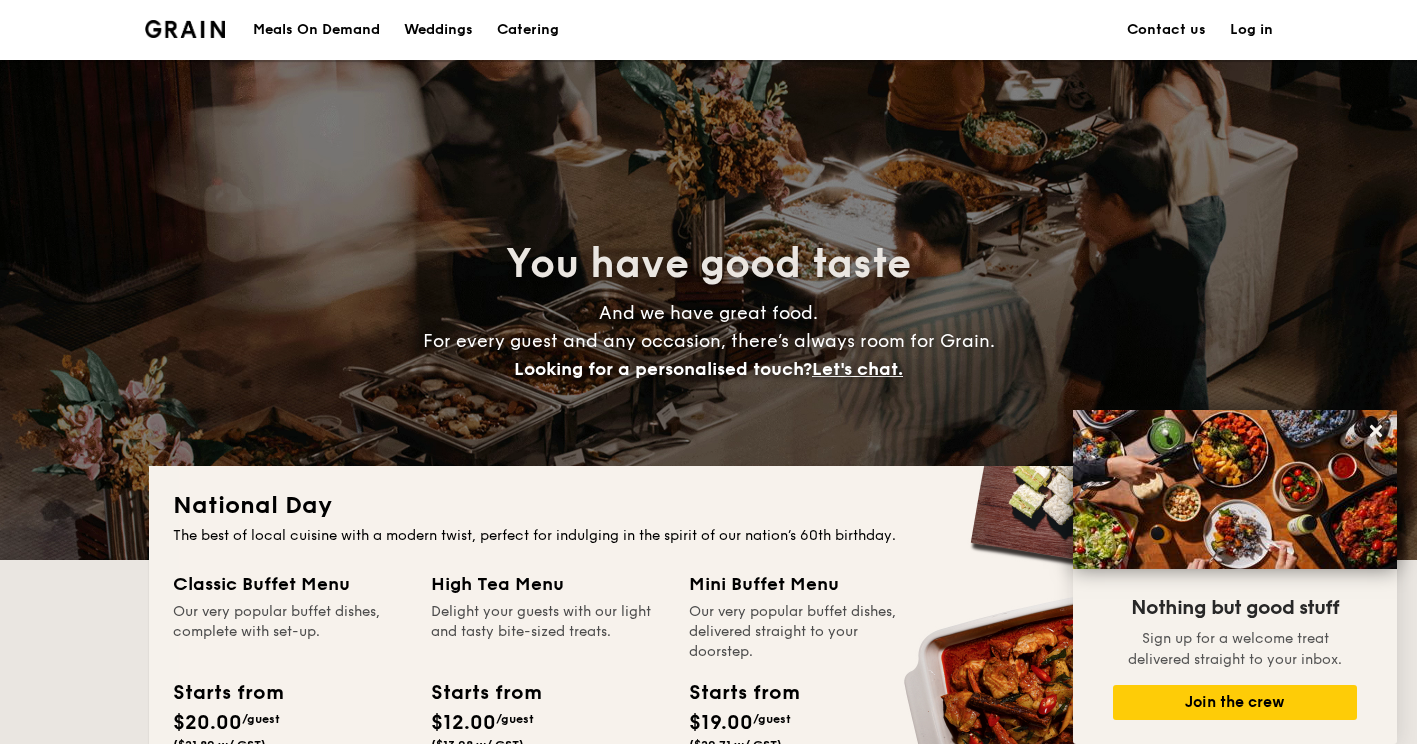 click on "Catering" at bounding box center [528, 30] 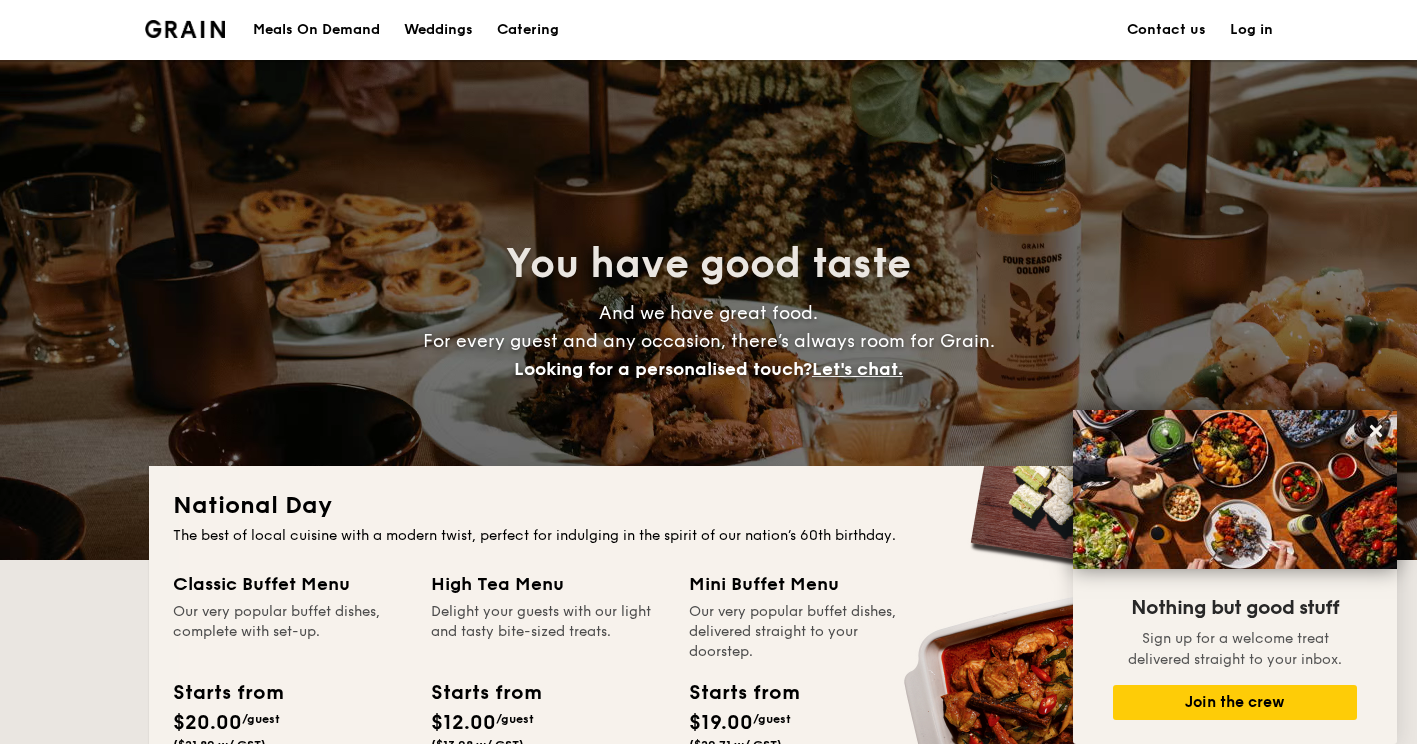 click on "Catering" at bounding box center (528, 30) 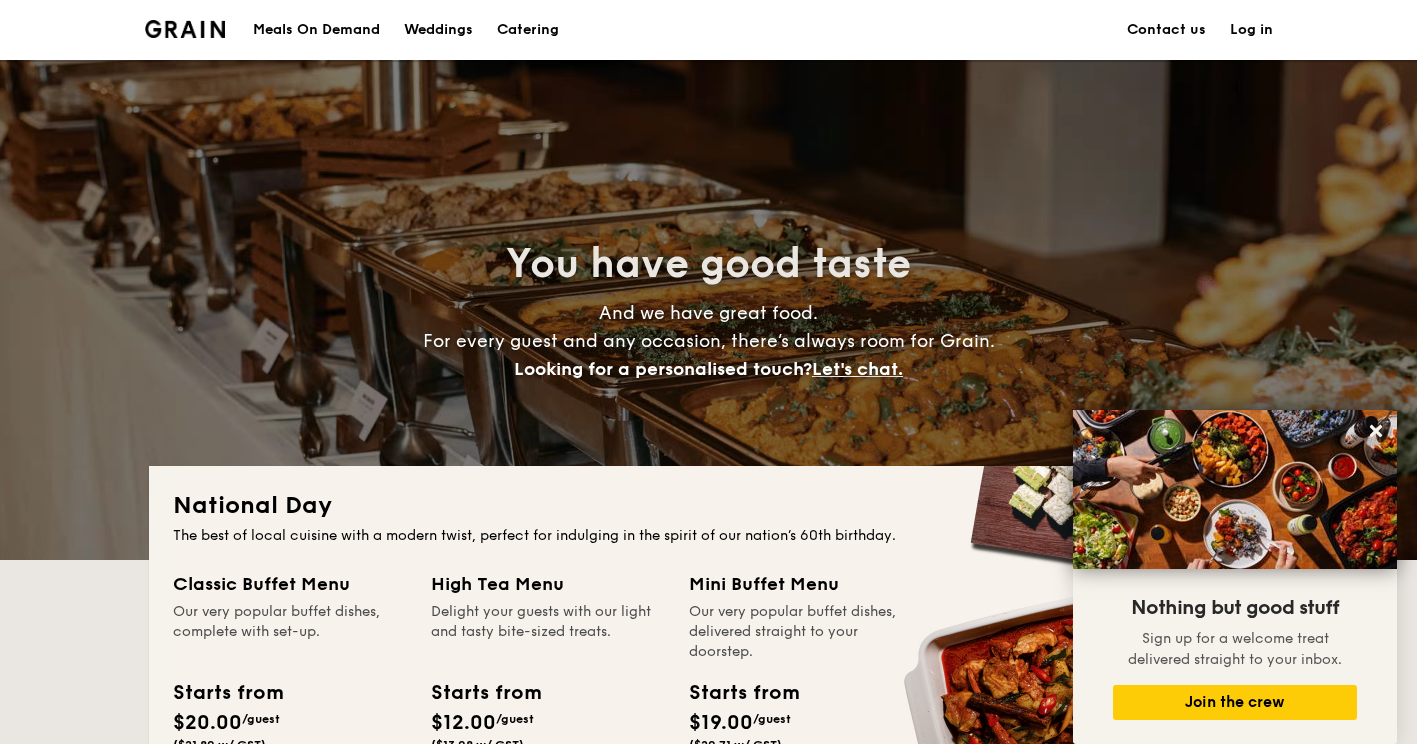 click on "Catering" at bounding box center (528, 30) 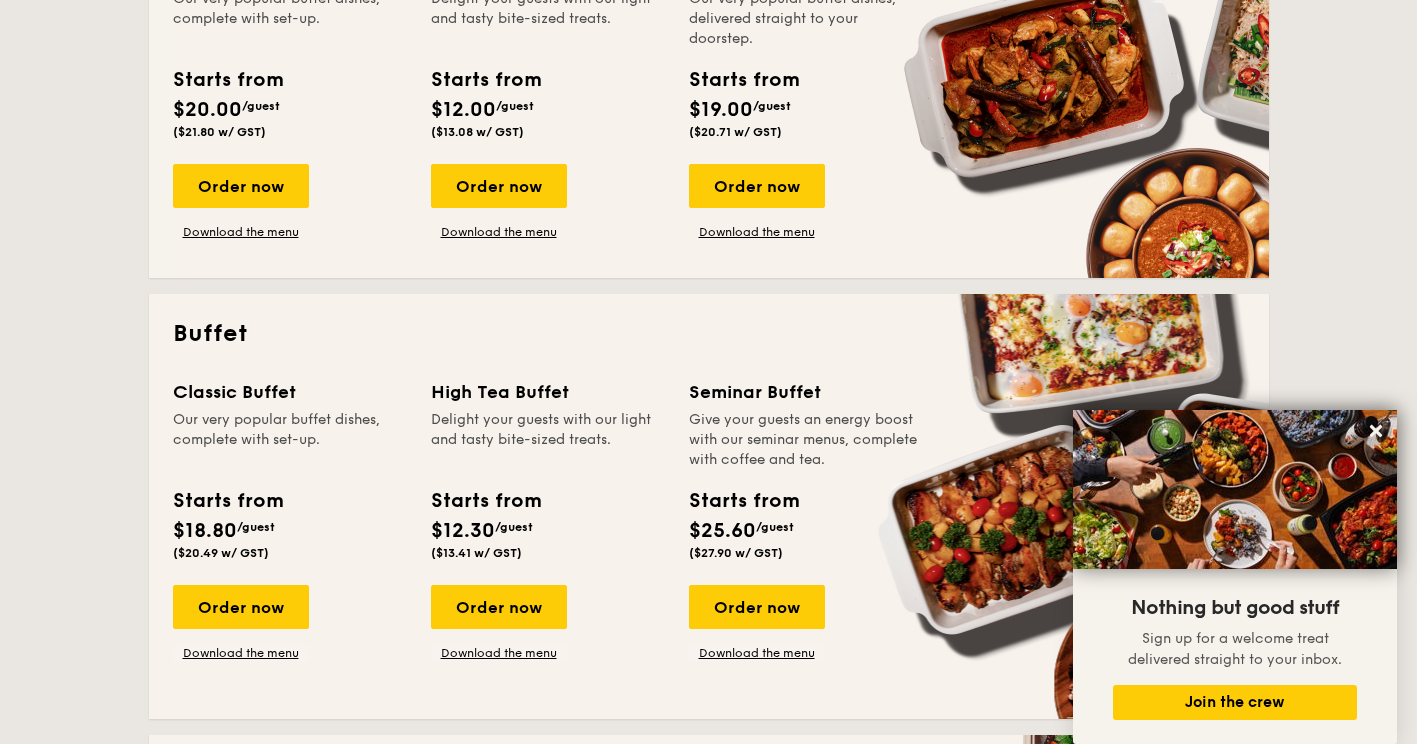 scroll, scrollTop: 600, scrollLeft: 0, axis: vertical 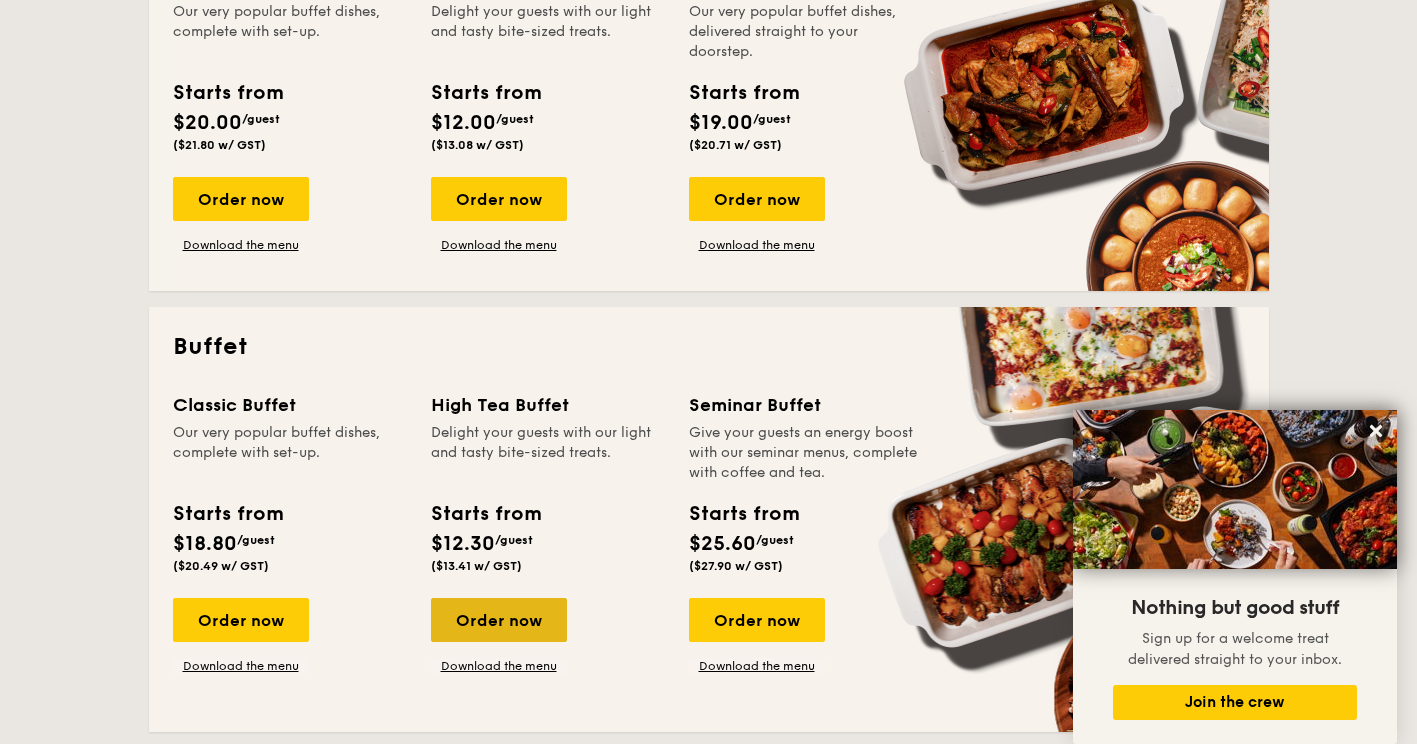 click on "Order now" at bounding box center (499, 620) 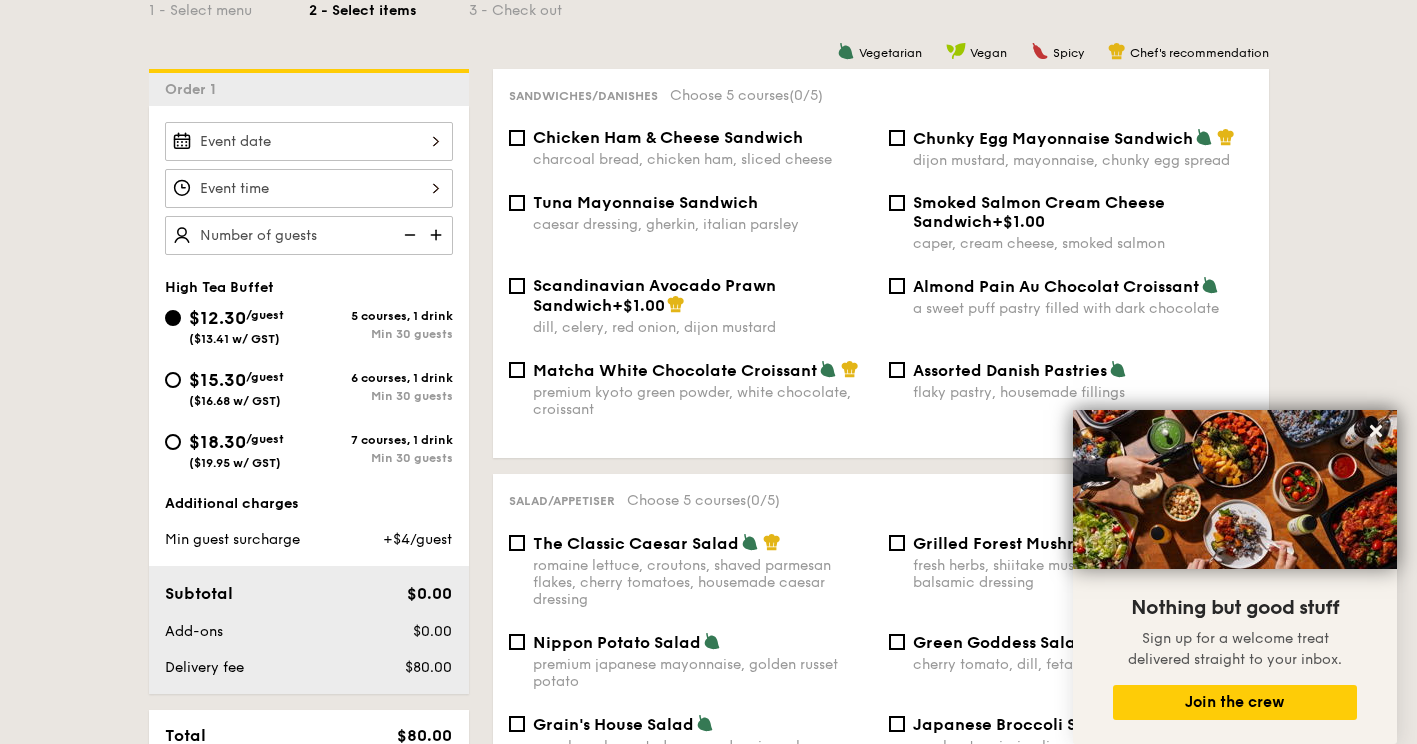 scroll, scrollTop: 500, scrollLeft: 0, axis: vertical 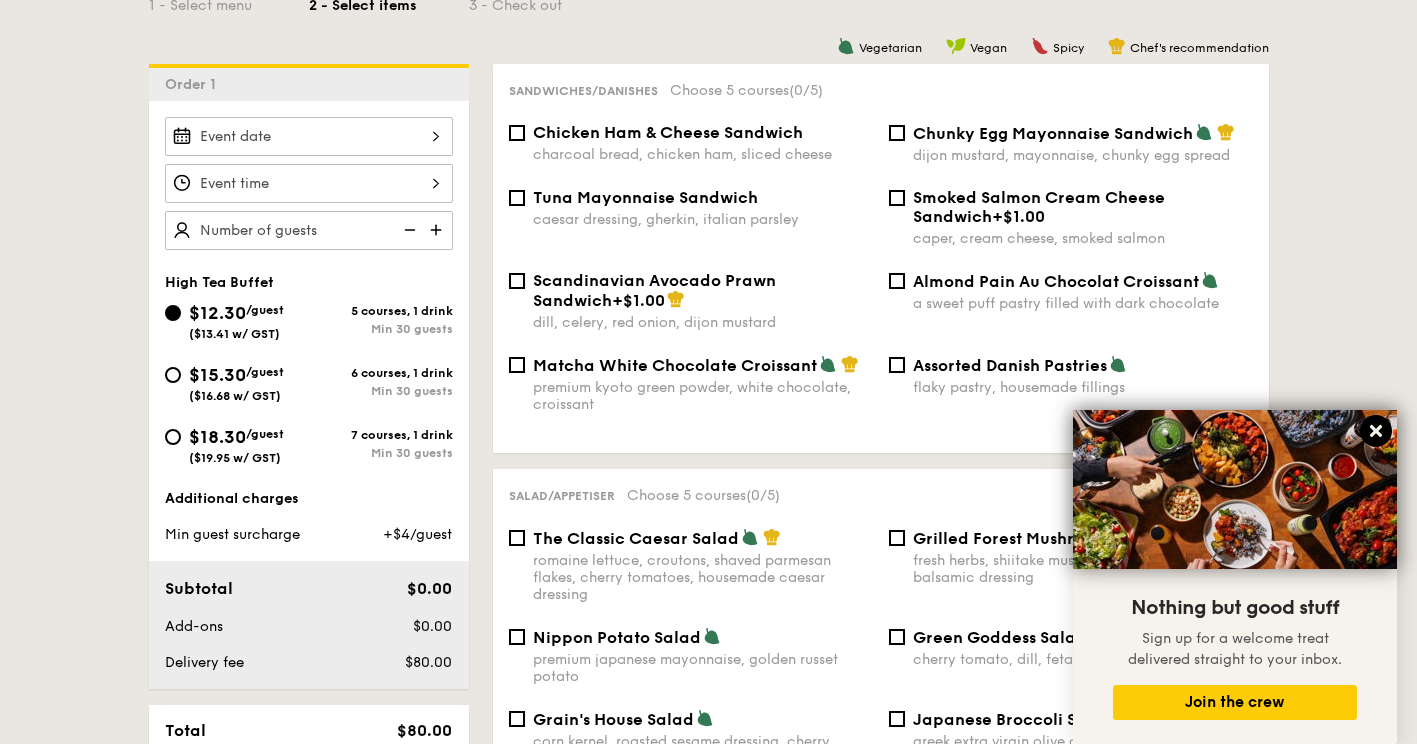 click at bounding box center [1376, 431] 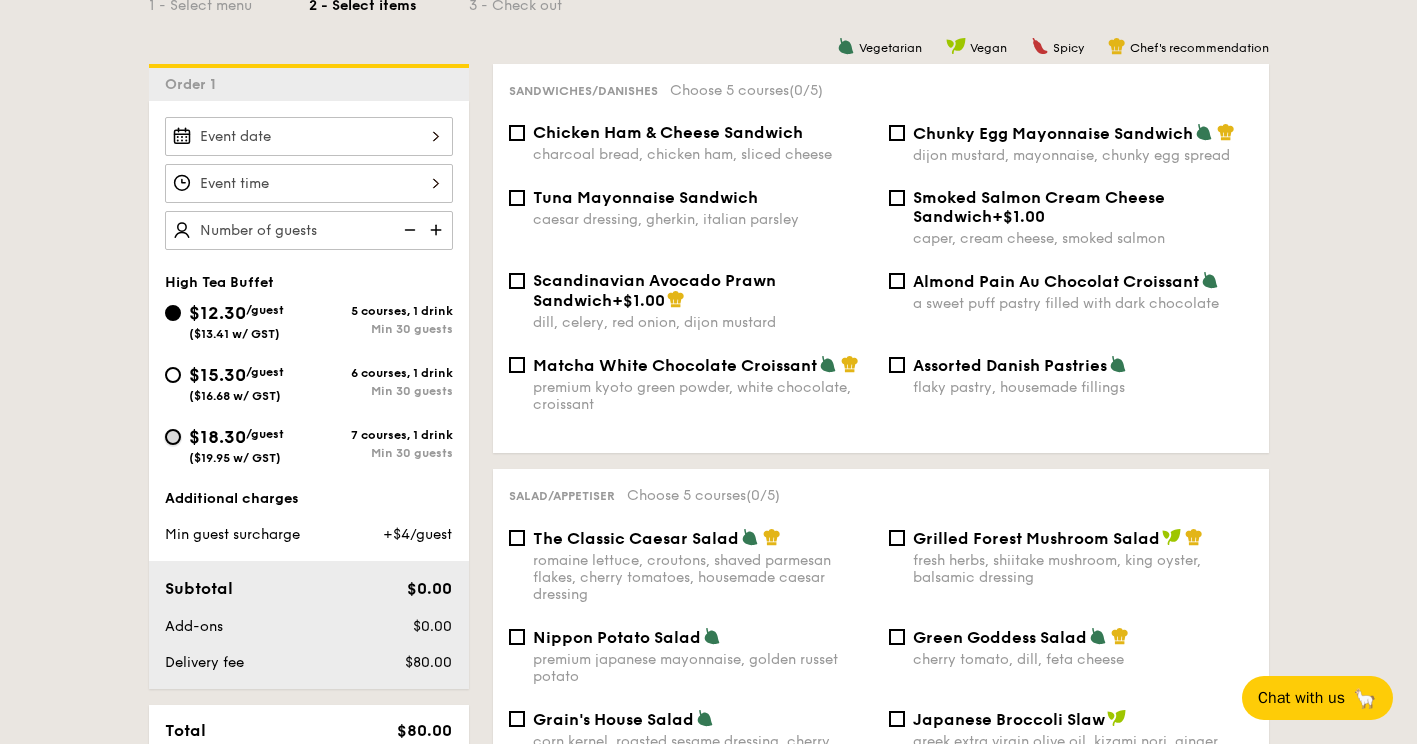 click on "$18.30
/guest
($19.95 w/ GST)
7 courses, 1 drink
Min 30 guests" at bounding box center [173, 437] 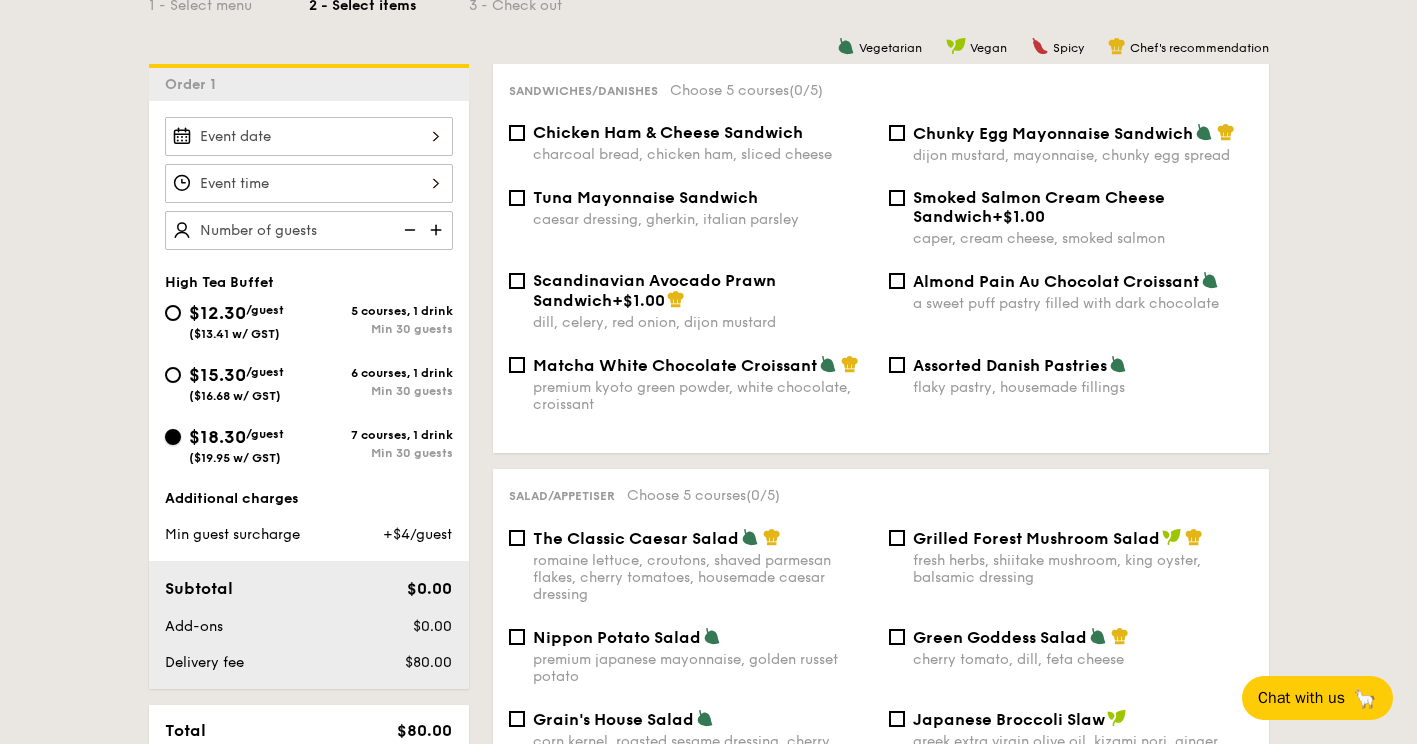 radio on "true" 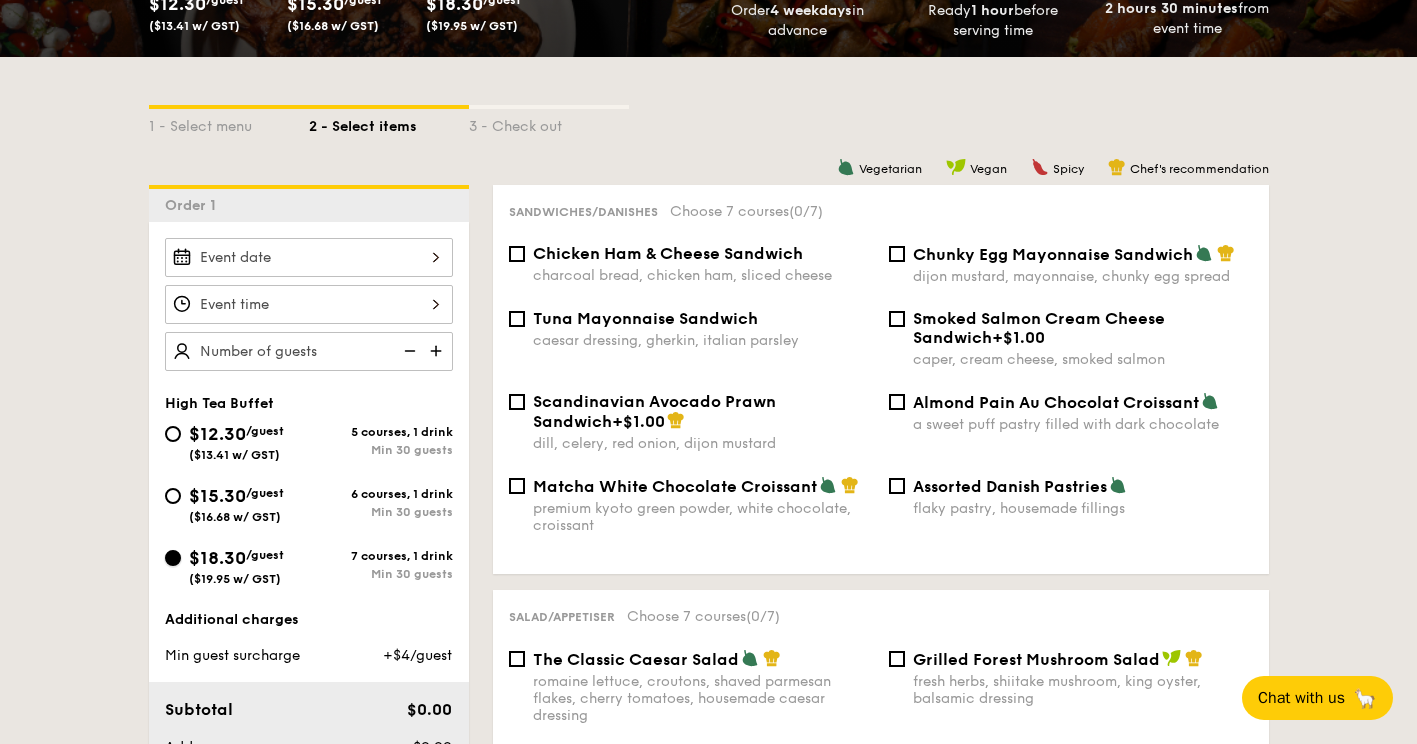 scroll, scrollTop: 300, scrollLeft: 0, axis: vertical 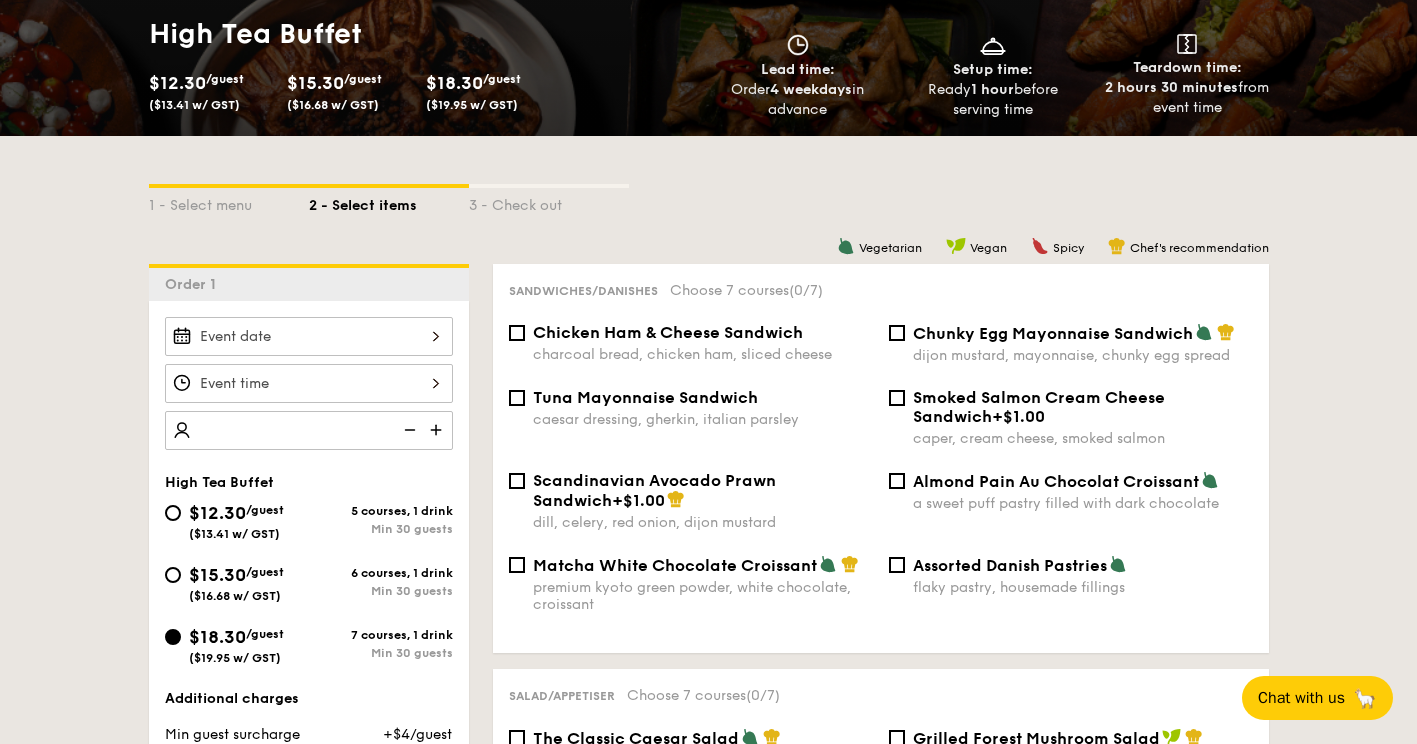 type on "8" 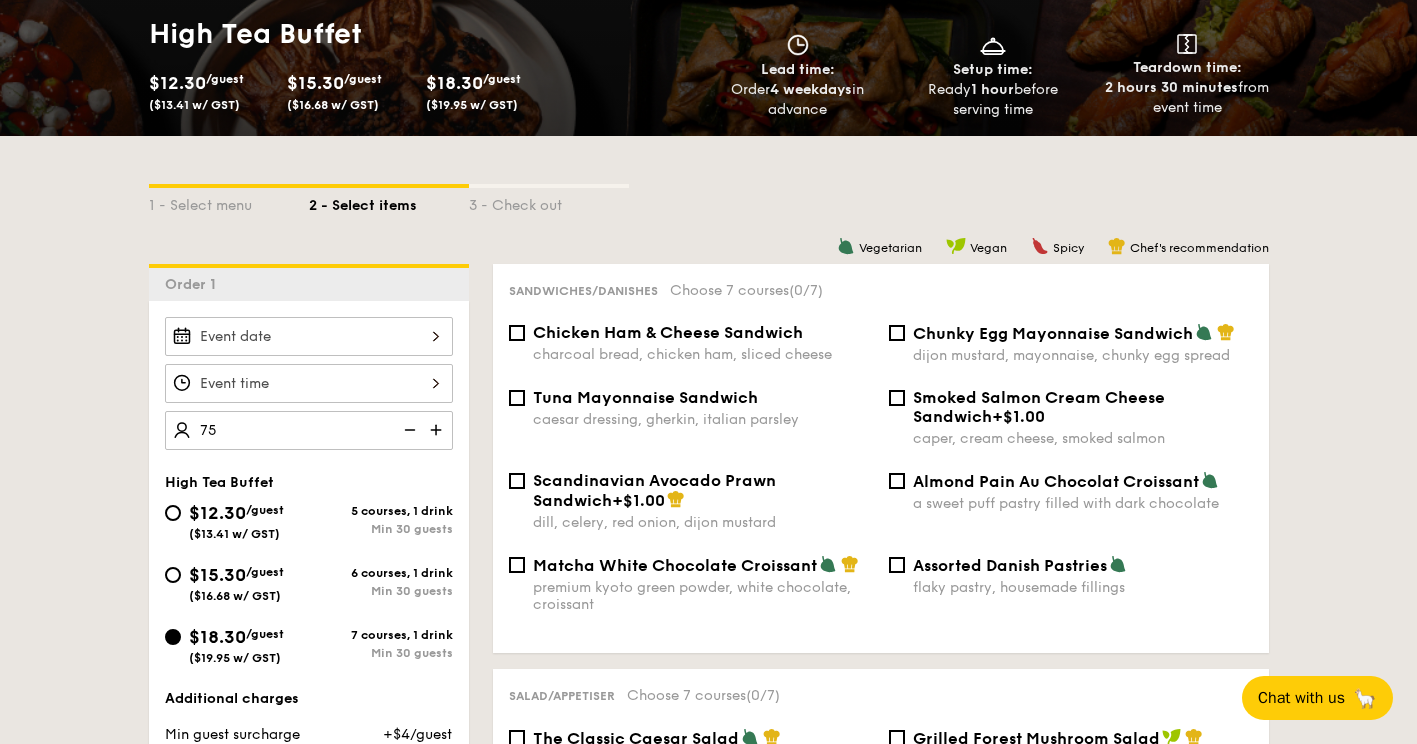 type on "75 guests" 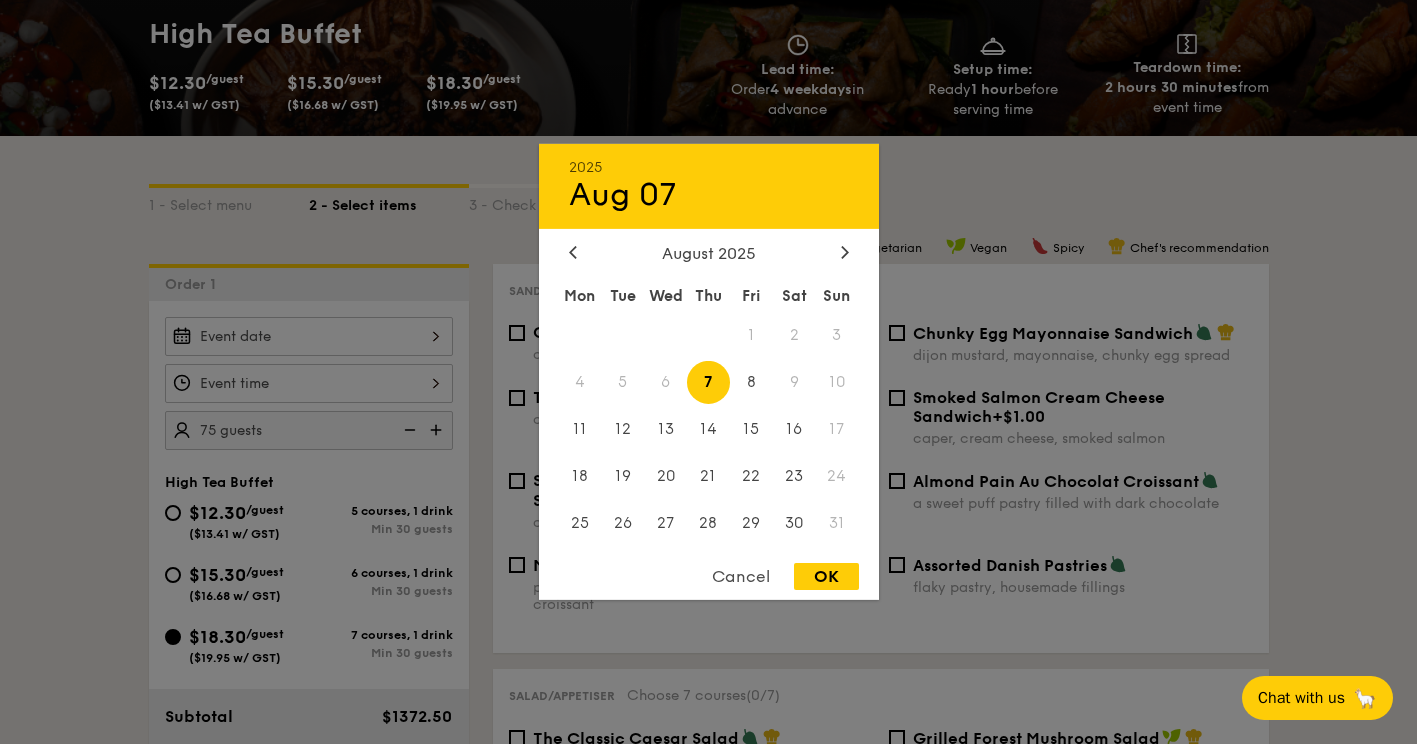 click on "2025   Aug 07       August 2025     Mon Tue Wed Thu Fri Sat Sun   1 2 3 4 5 6 7 8 9 10 11 12 13 14 15 16 17 18 19 20 21 22 23 24 25 26 27 28 29 30 31     Cancel   OK" at bounding box center [309, 336] 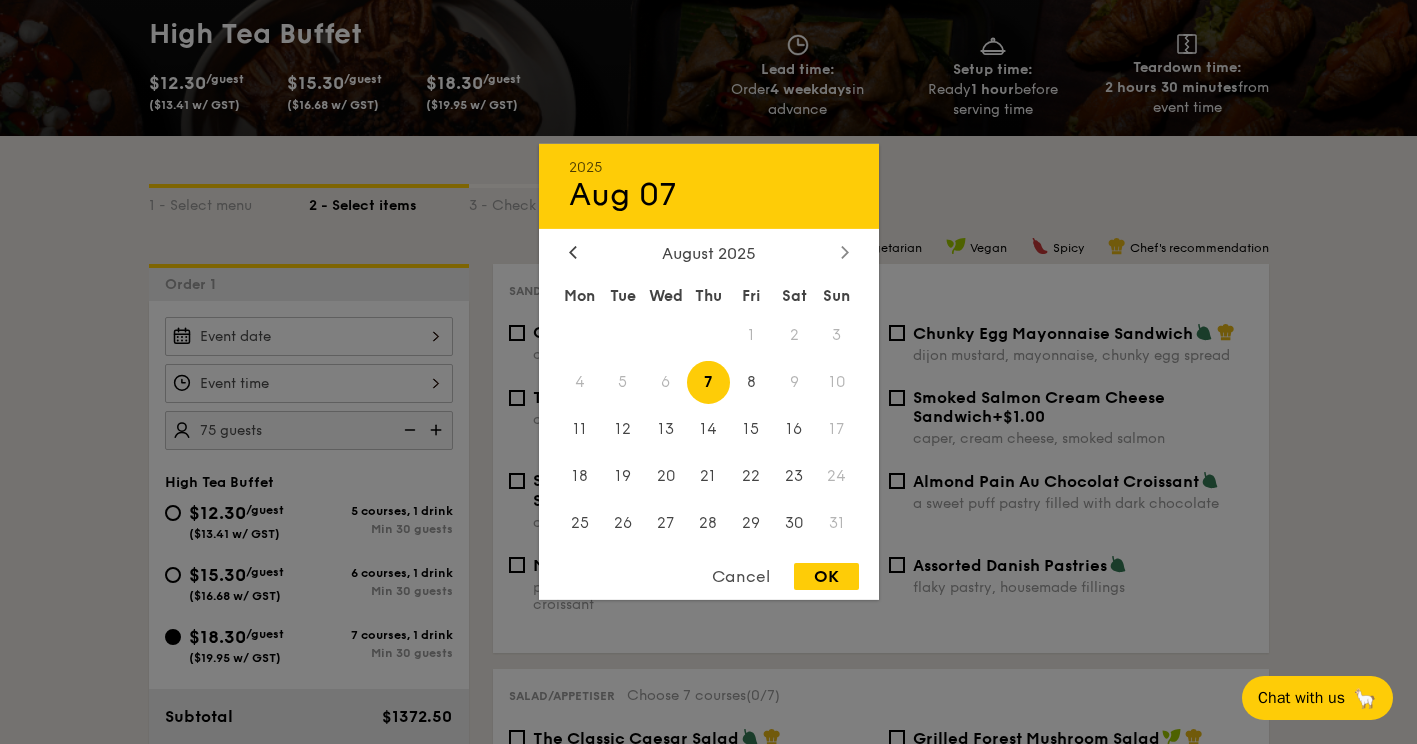 click at bounding box center (845, 253) 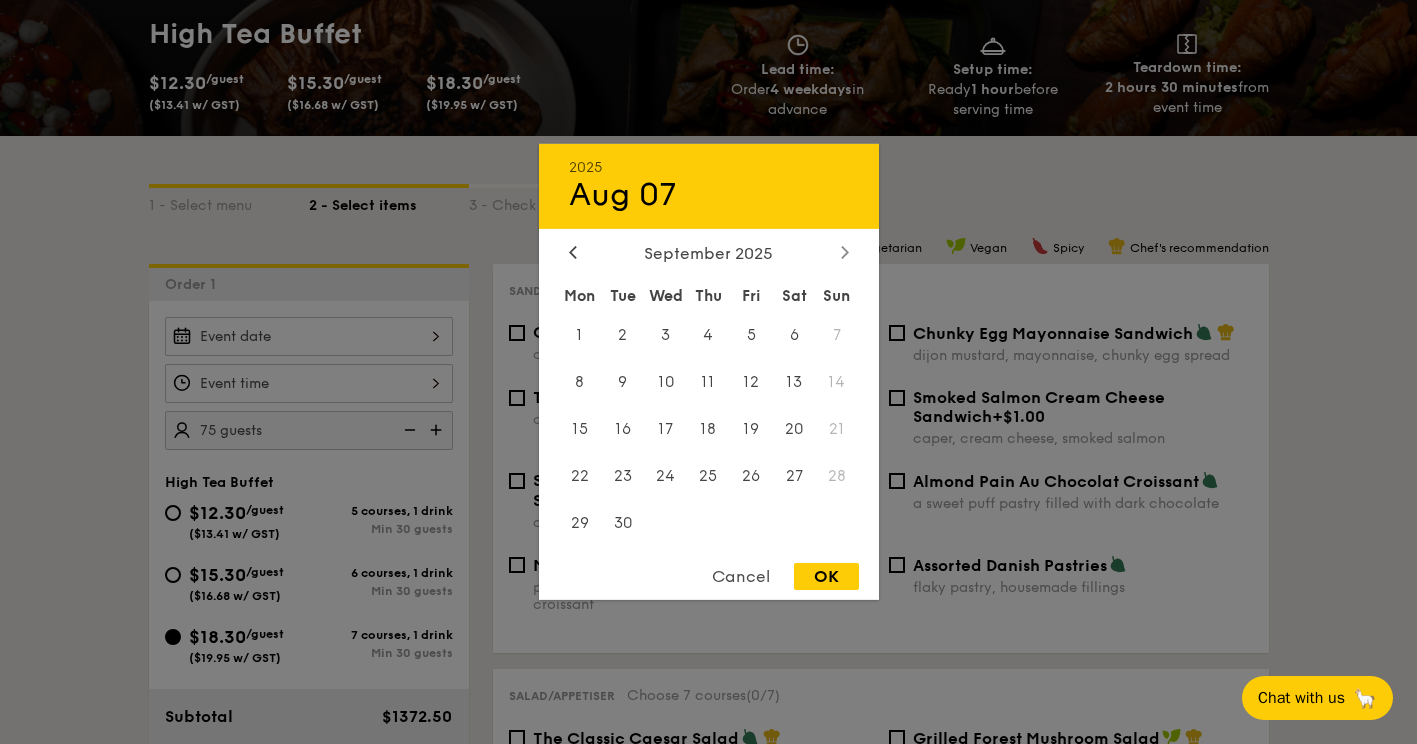 click at bounding box center (845, 253) 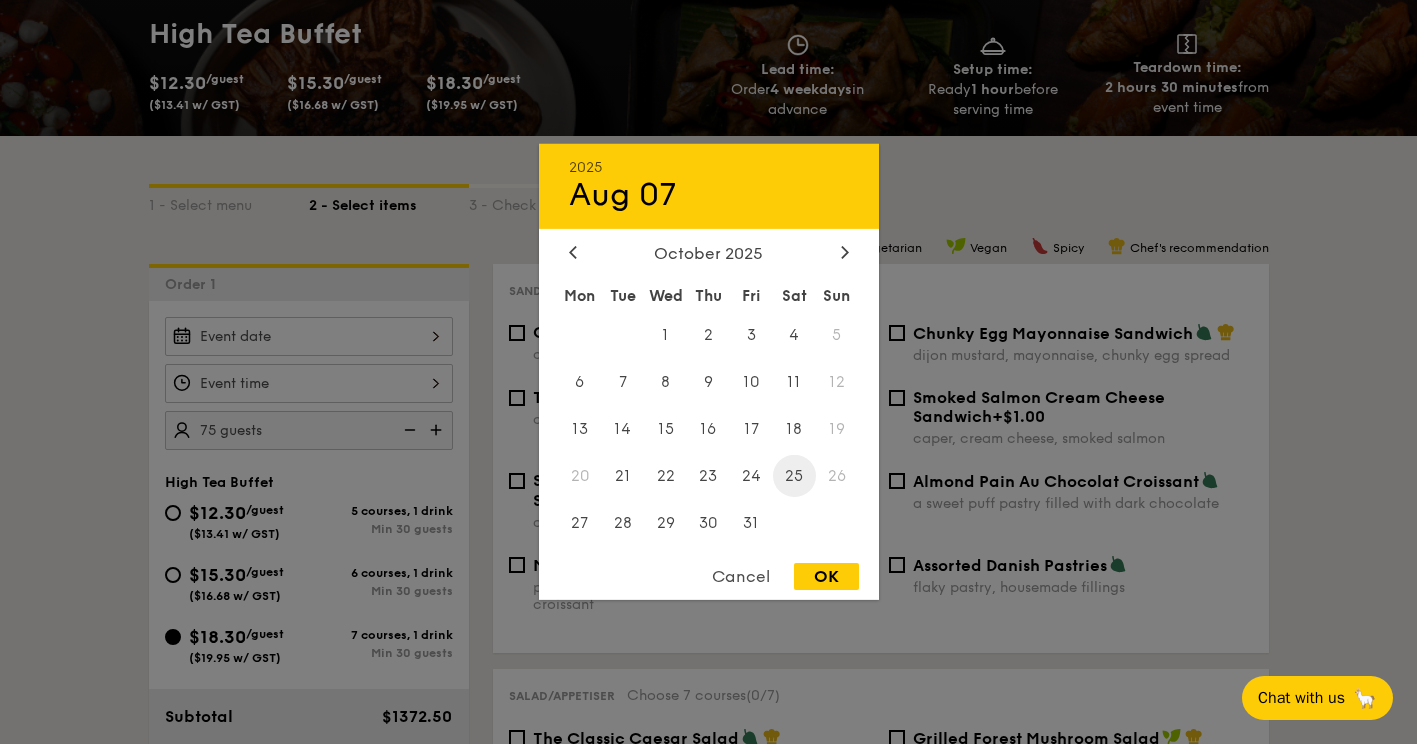 click on "25" at bounding box center (794, 475) 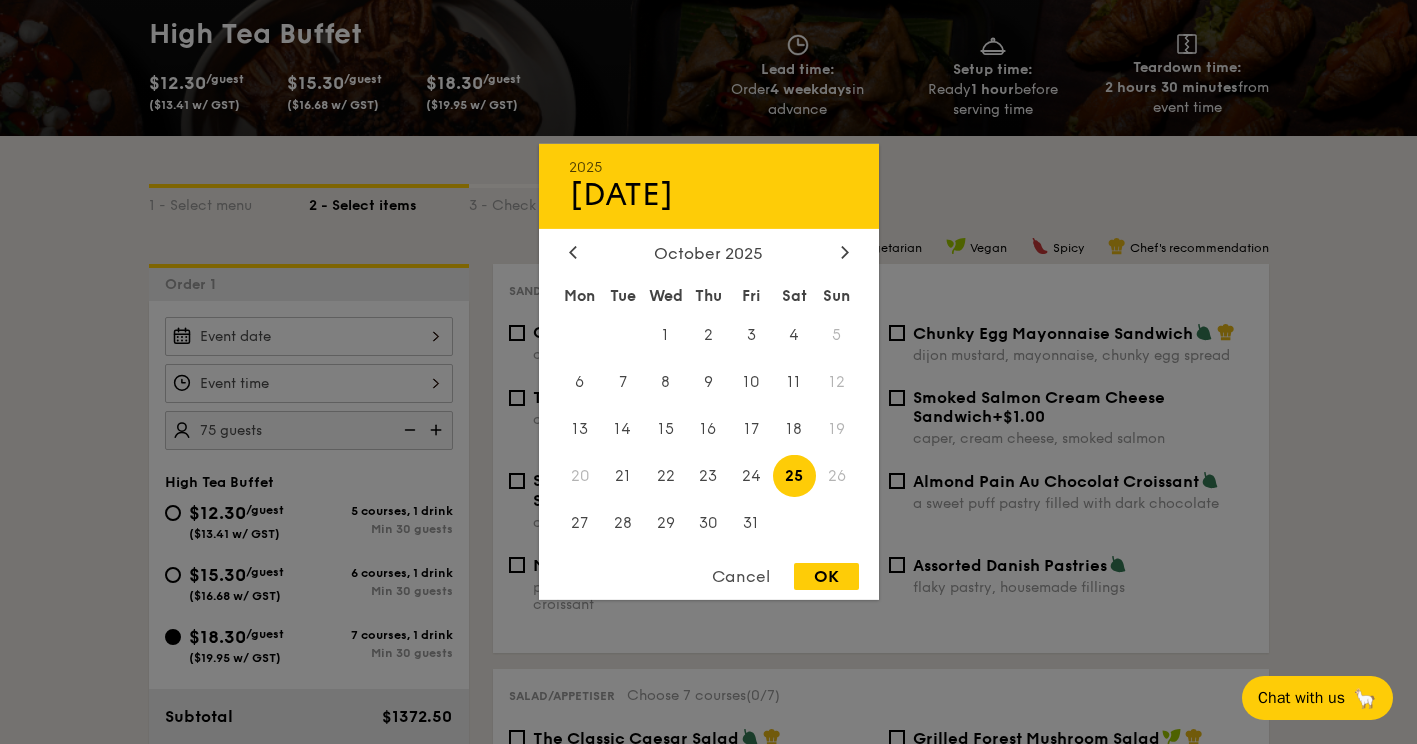 click on "OK" at bounding box center [826, 576] 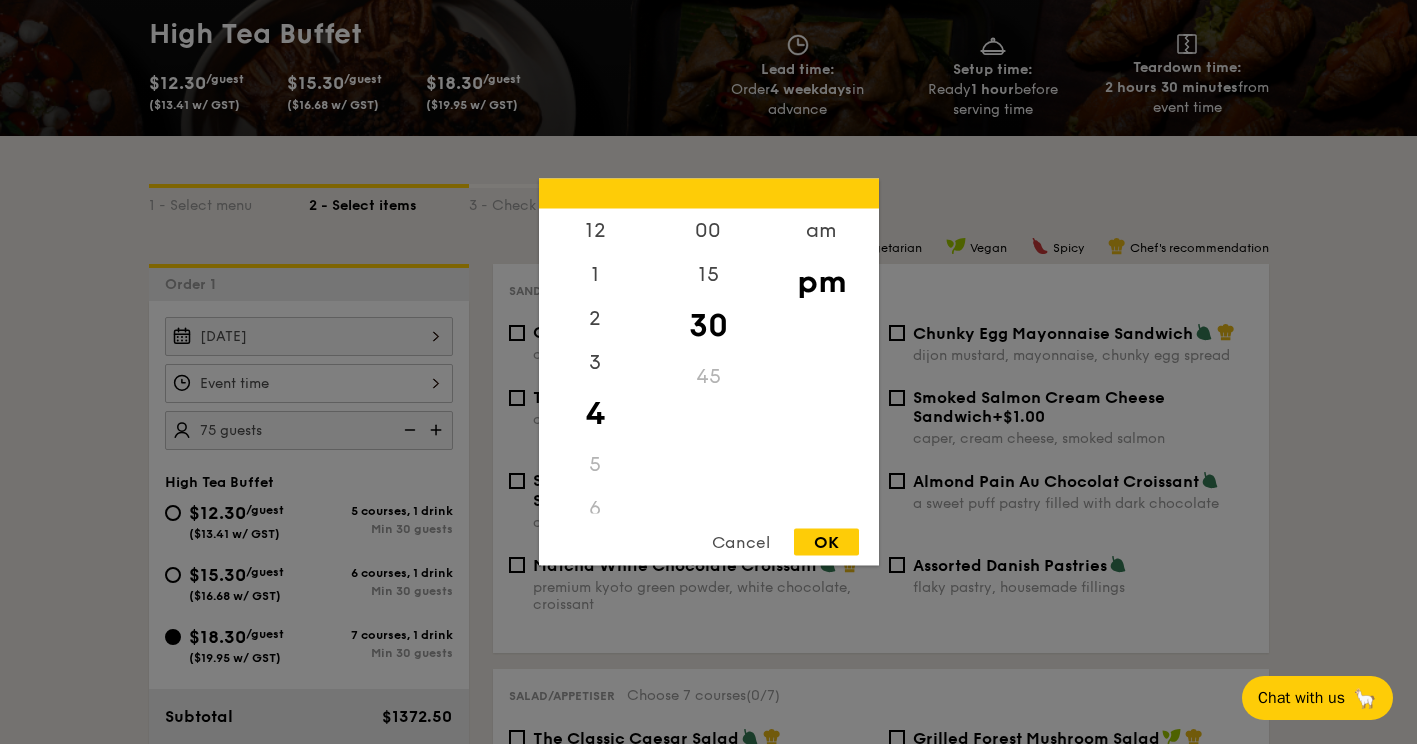 click on "12 1 2 3 4 5 6 7 8 9 10 11   00 15 30 45   am   pm   Cancel   OK" at bounding box center (309, 383) 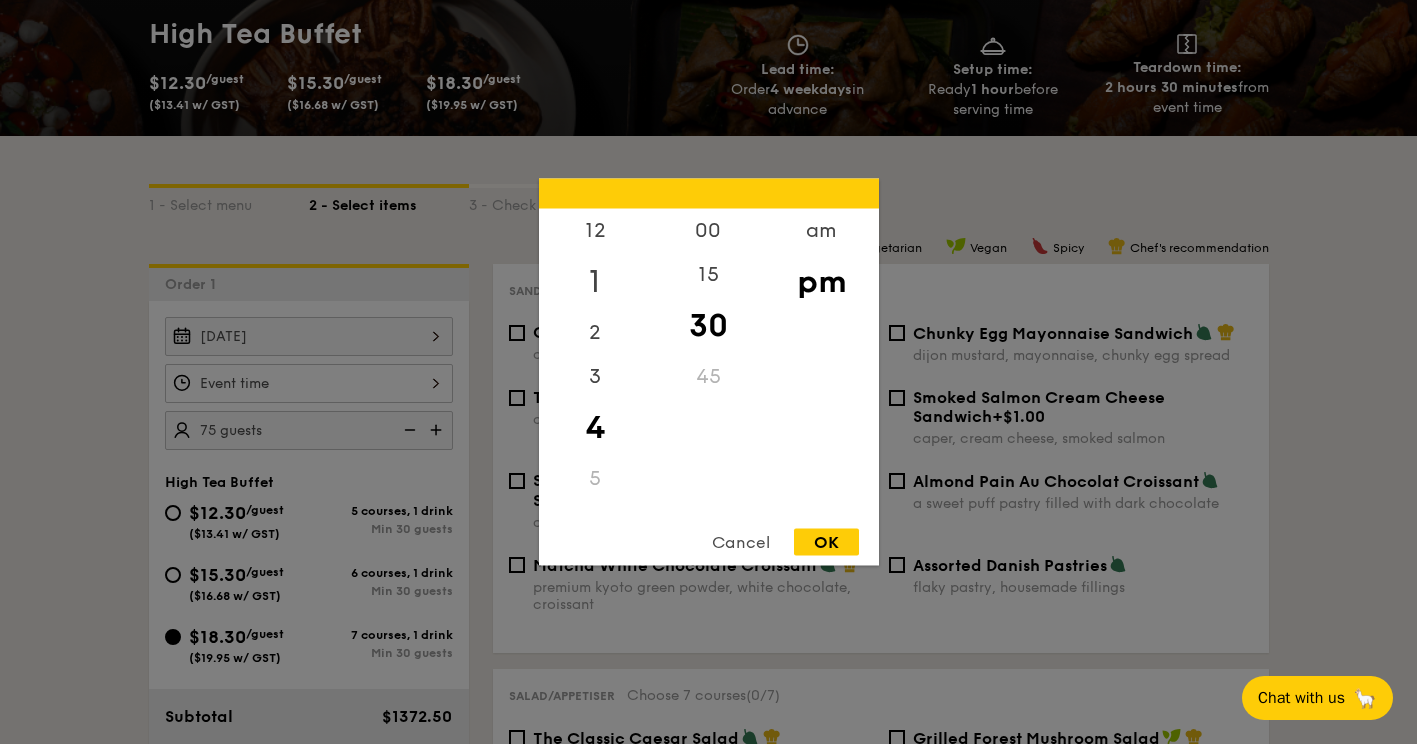 click on "1" at bounding box center (595, 282) 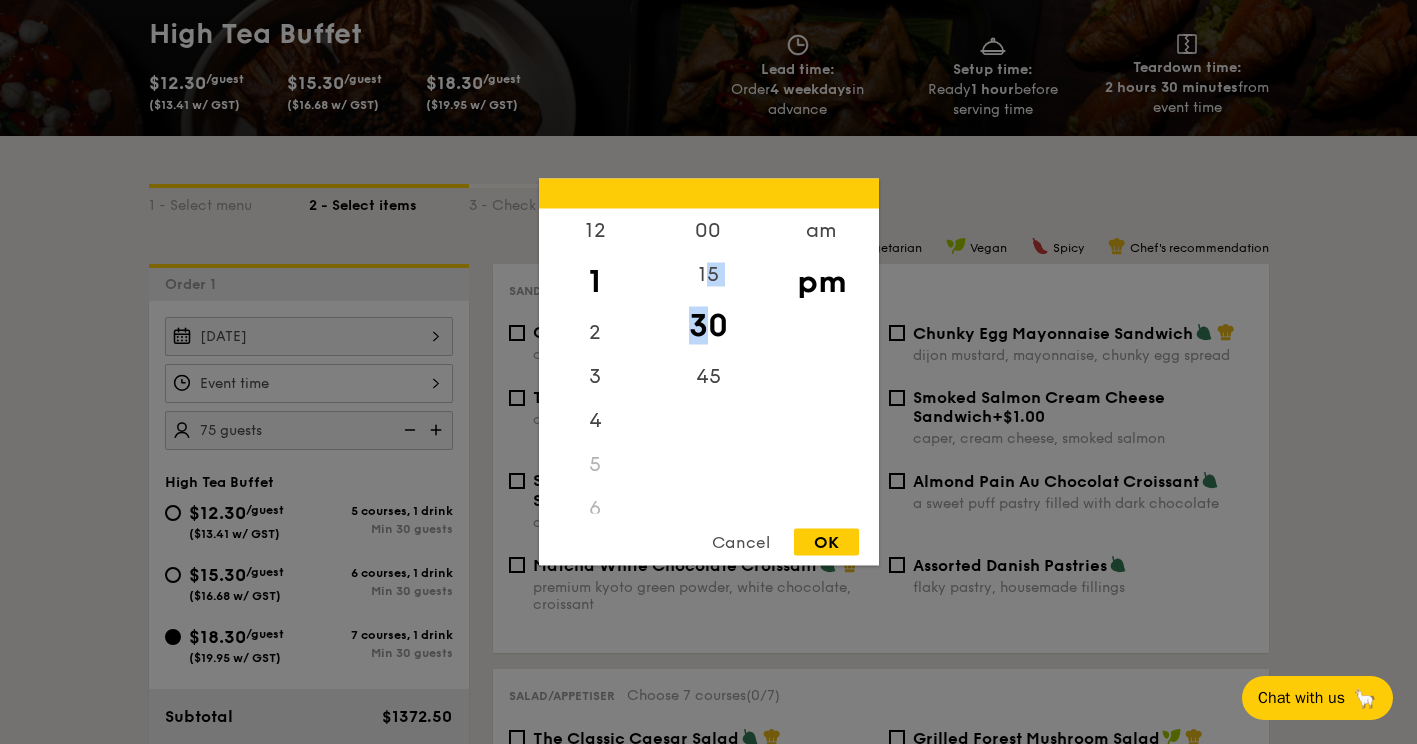 drag, startPoint x: 710, startPoint y: 274, endPoint x: 703, endPoint y: 311, distance: 37.65634 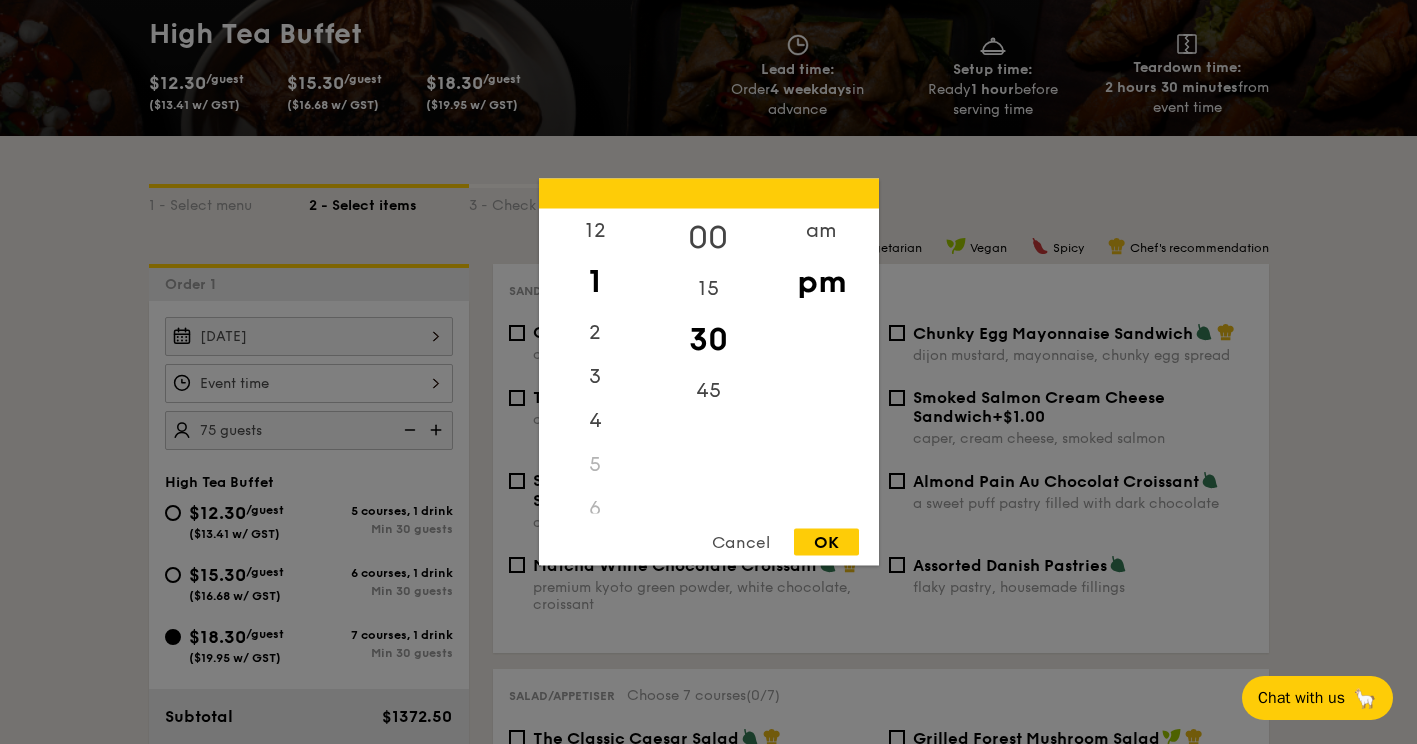 drag, startPoint x: 703, startPoint y: 311, endPoint x: 707, endPoint y: 230, distance: 81.09871 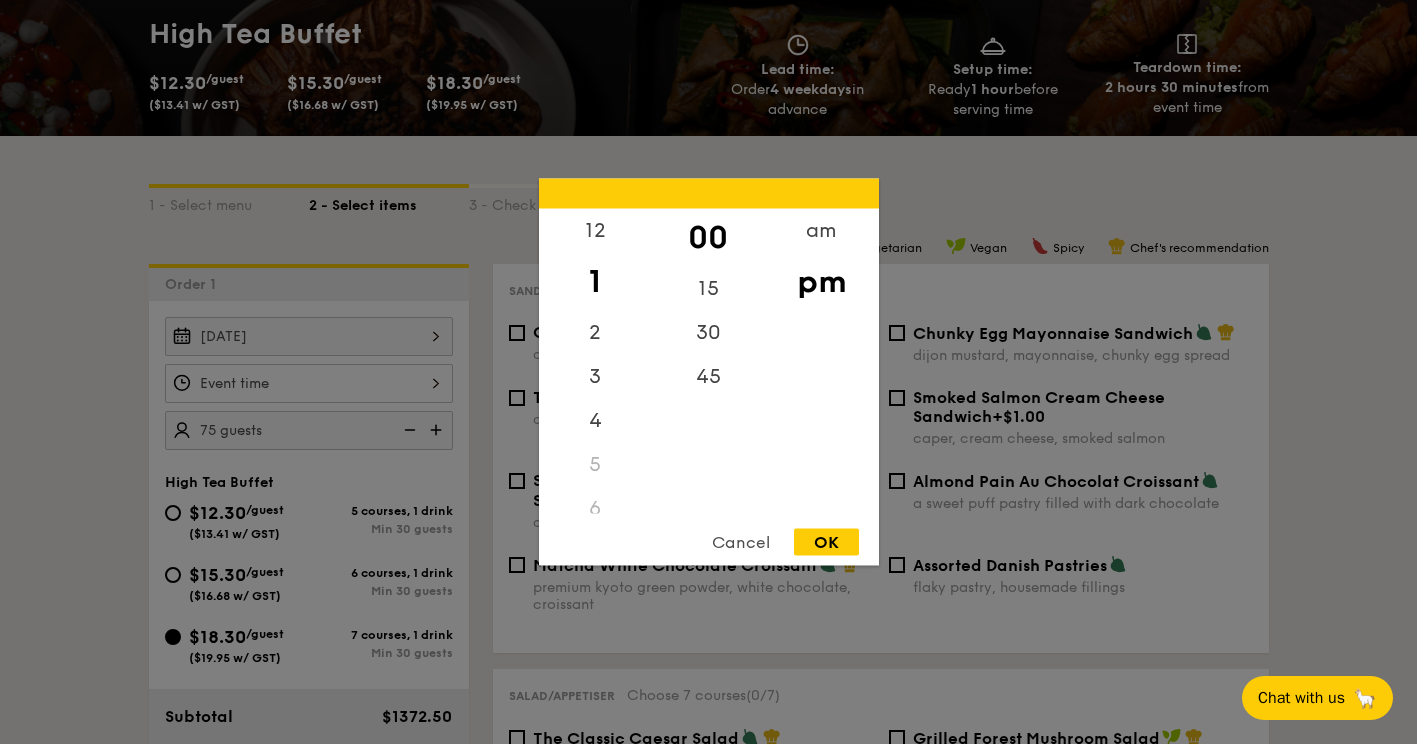 click on "OK" at bounding box center [826, 542] 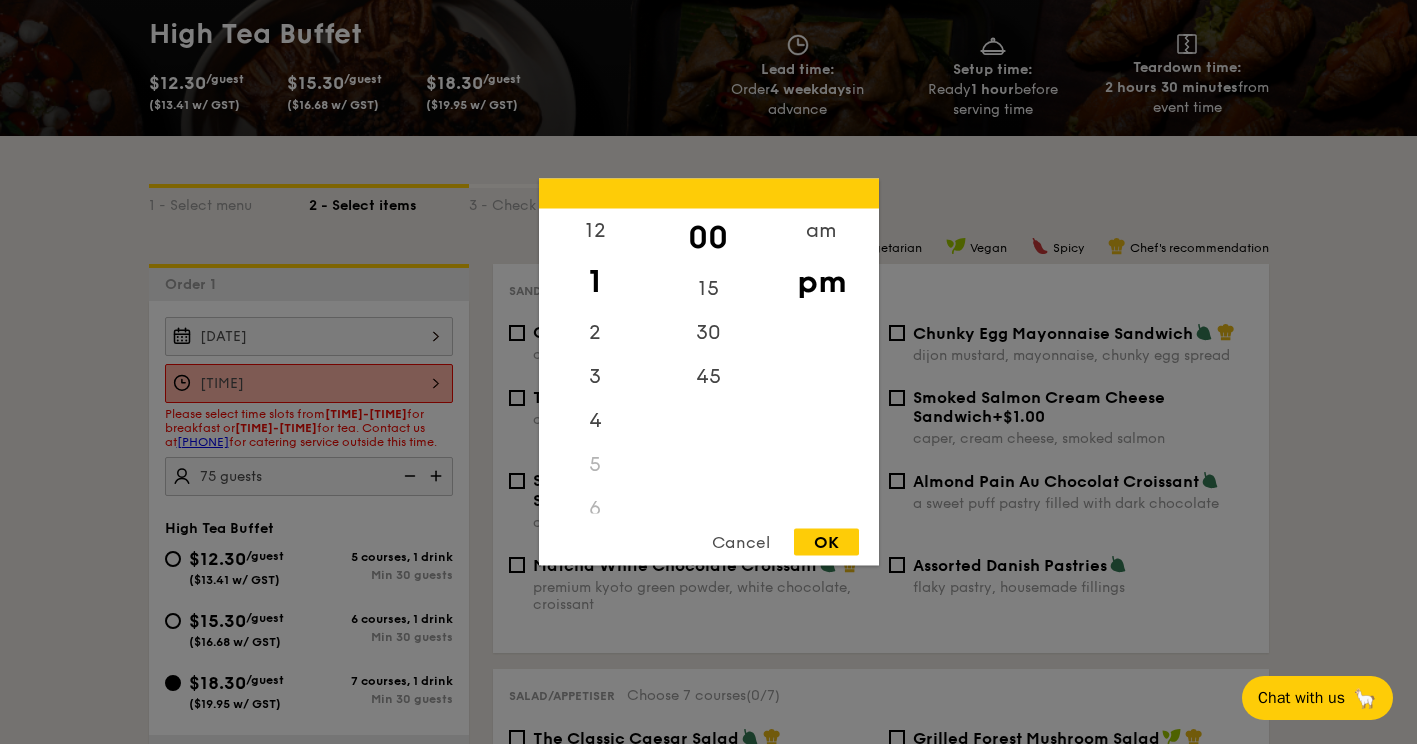 click on "1:00PM              12 1 2 3 4 5 6 7 8 9 10 11   00 15 30 45   am   pm   Cancel   OK" at bounding box center [309, 383] 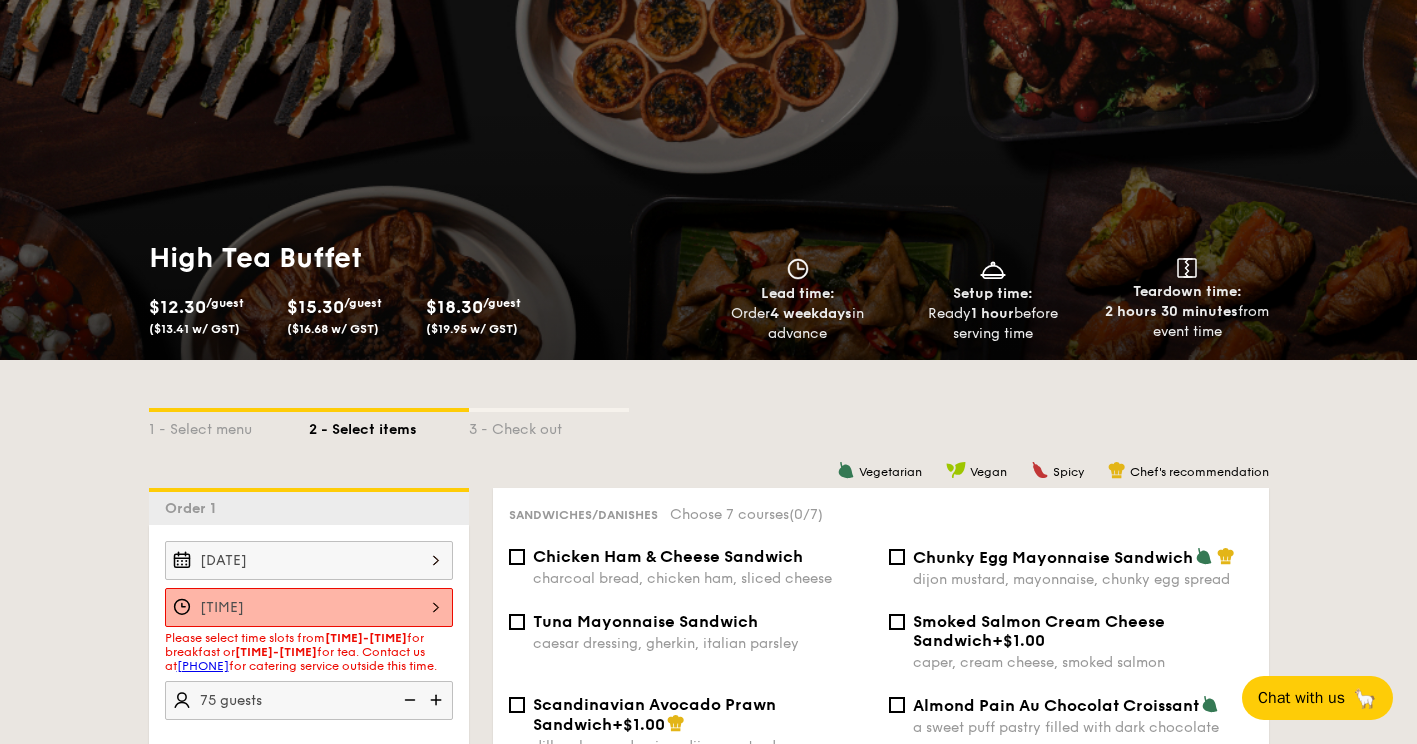 scroll, scrollTop: 0, scrollLeft: 0, axis: both 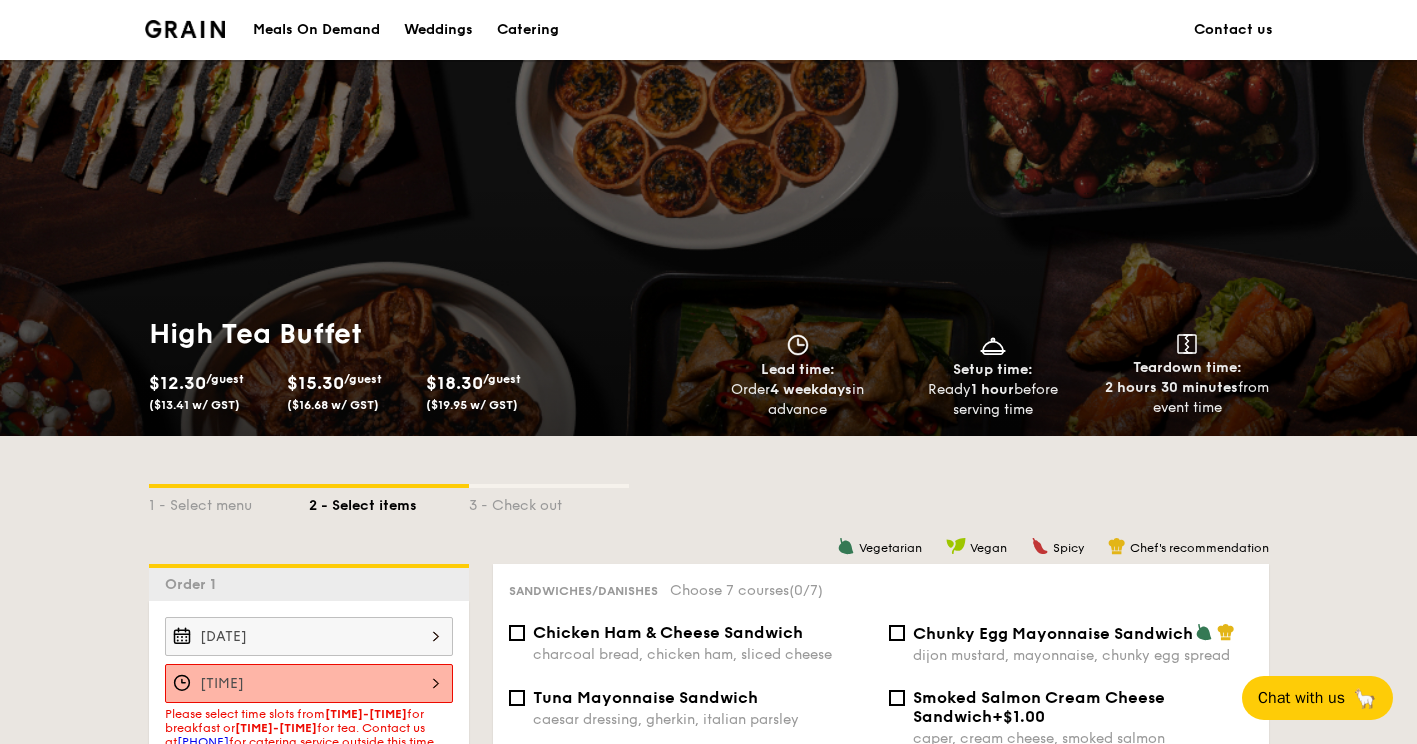 click on "Catering" at bounding box center (528, 30) 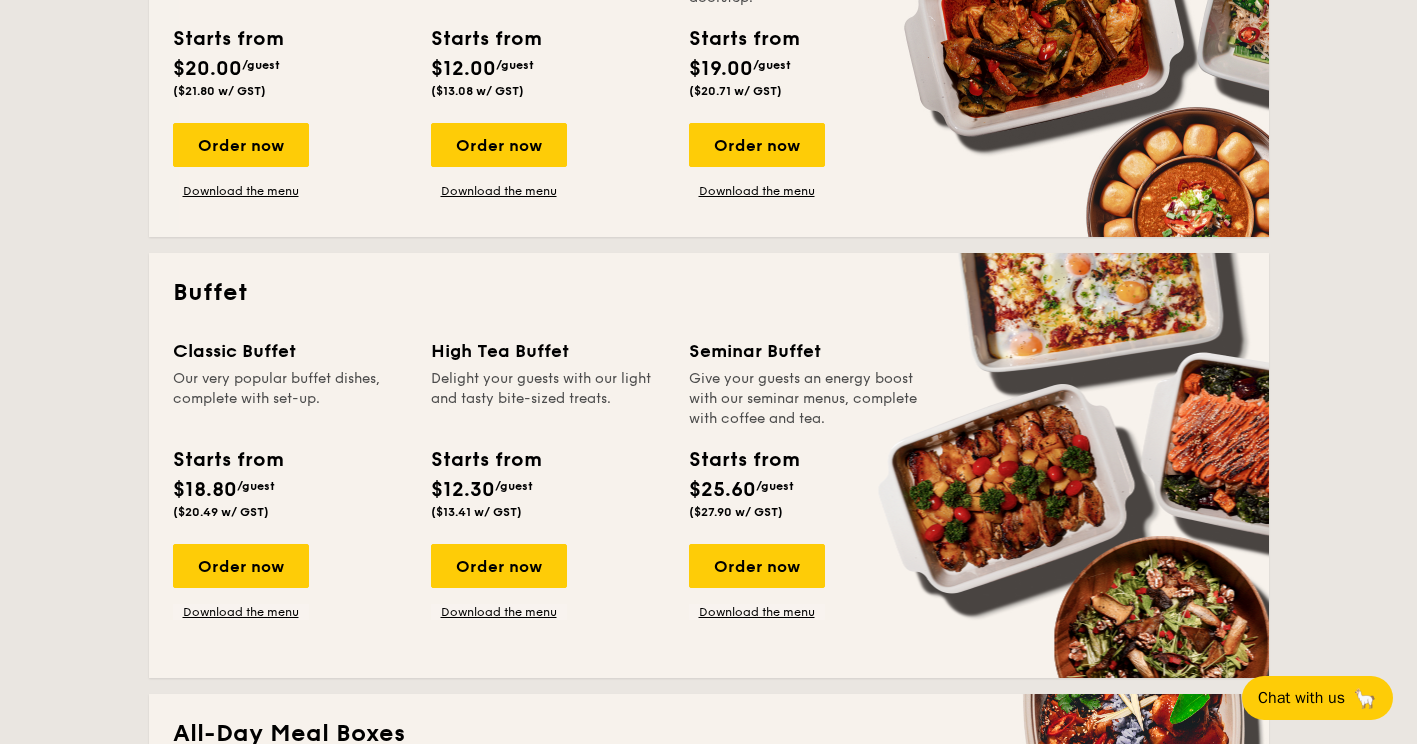 scroll, scrollTop: 700, scrollLeft: 0, axis: vertical 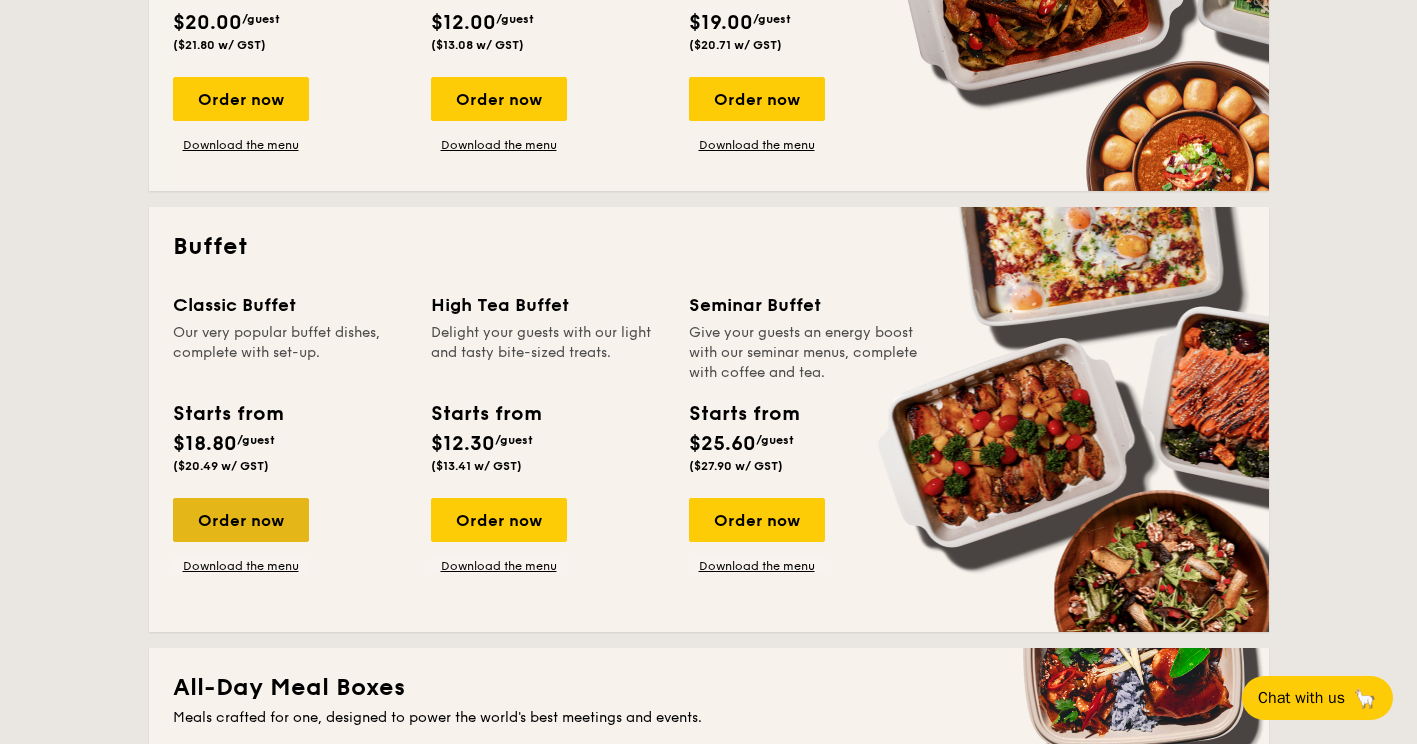 click on "Order now" at bounding box center [241, 520] 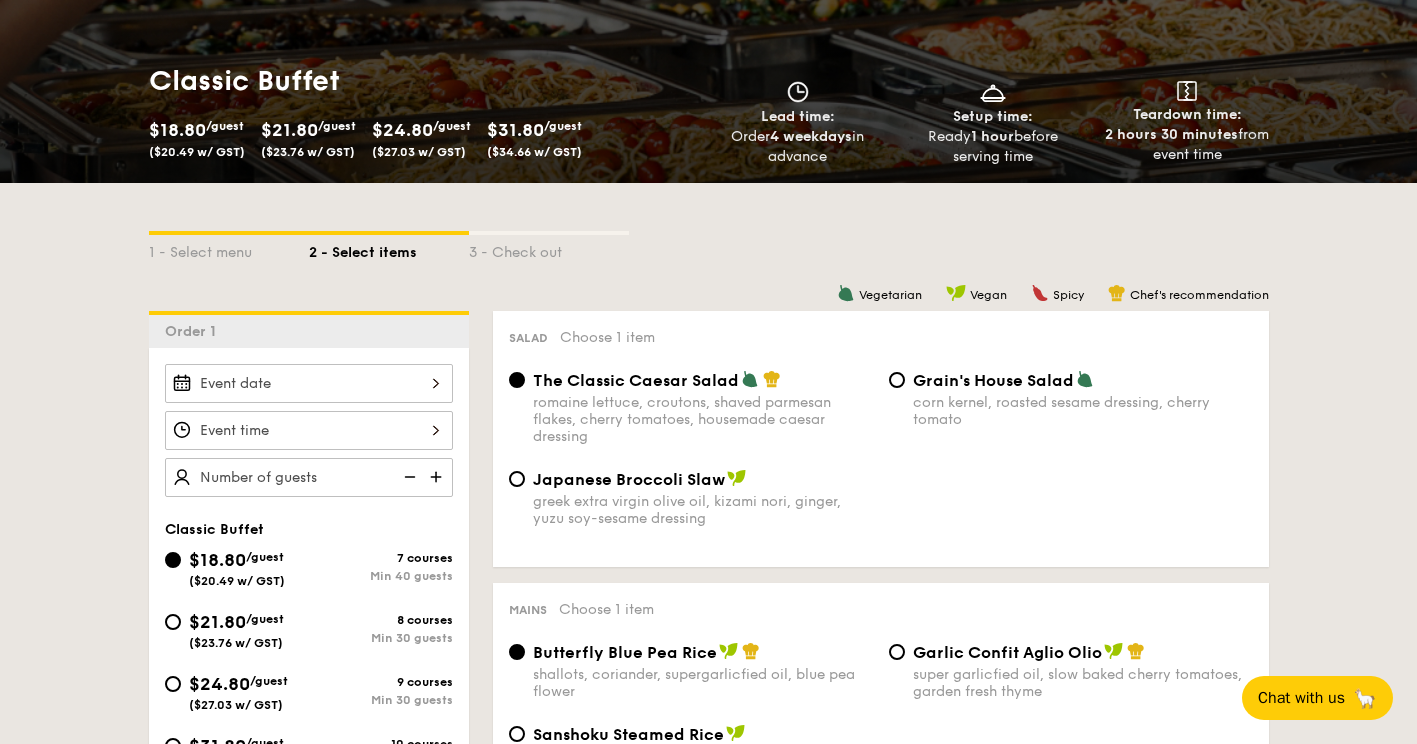 scroll, scrollTop: 300, scrollLeft: 0, axis: vertical 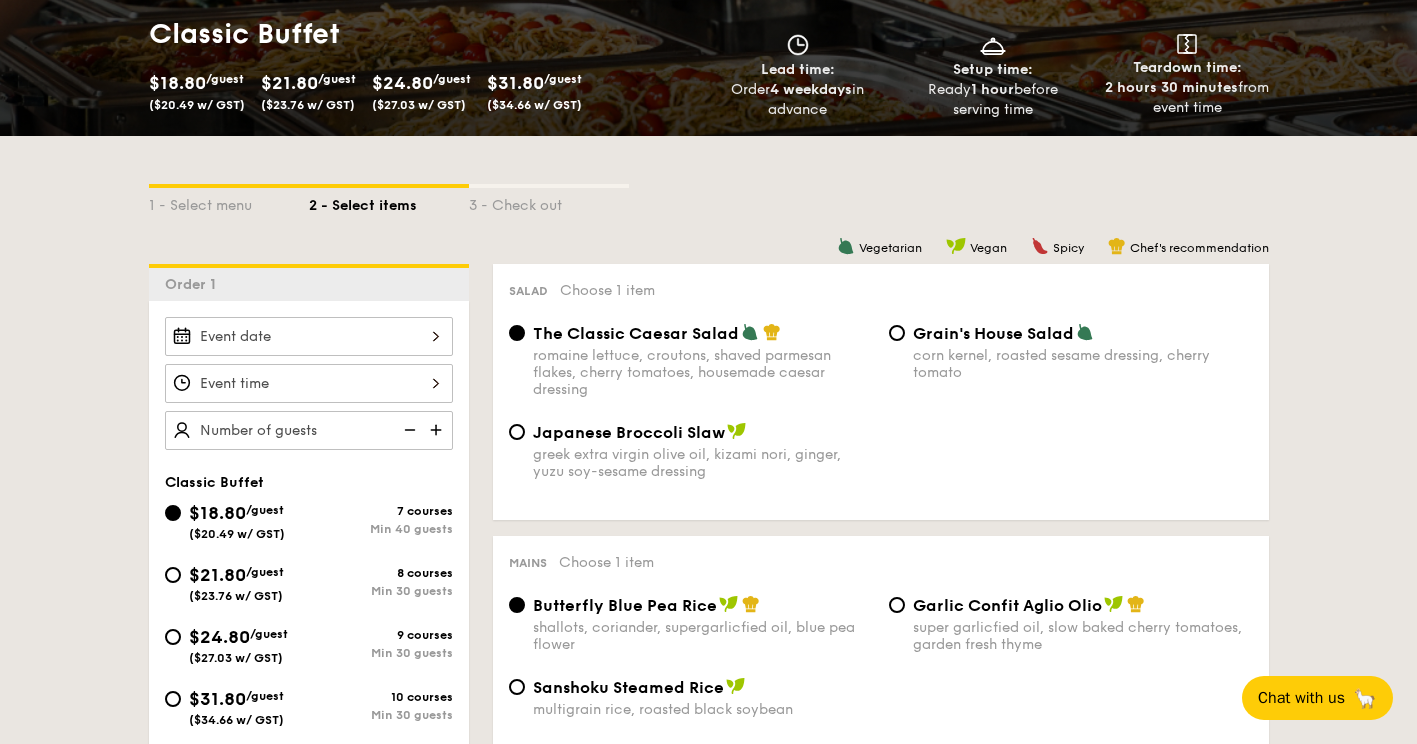 click at bounding box center (309, 336) 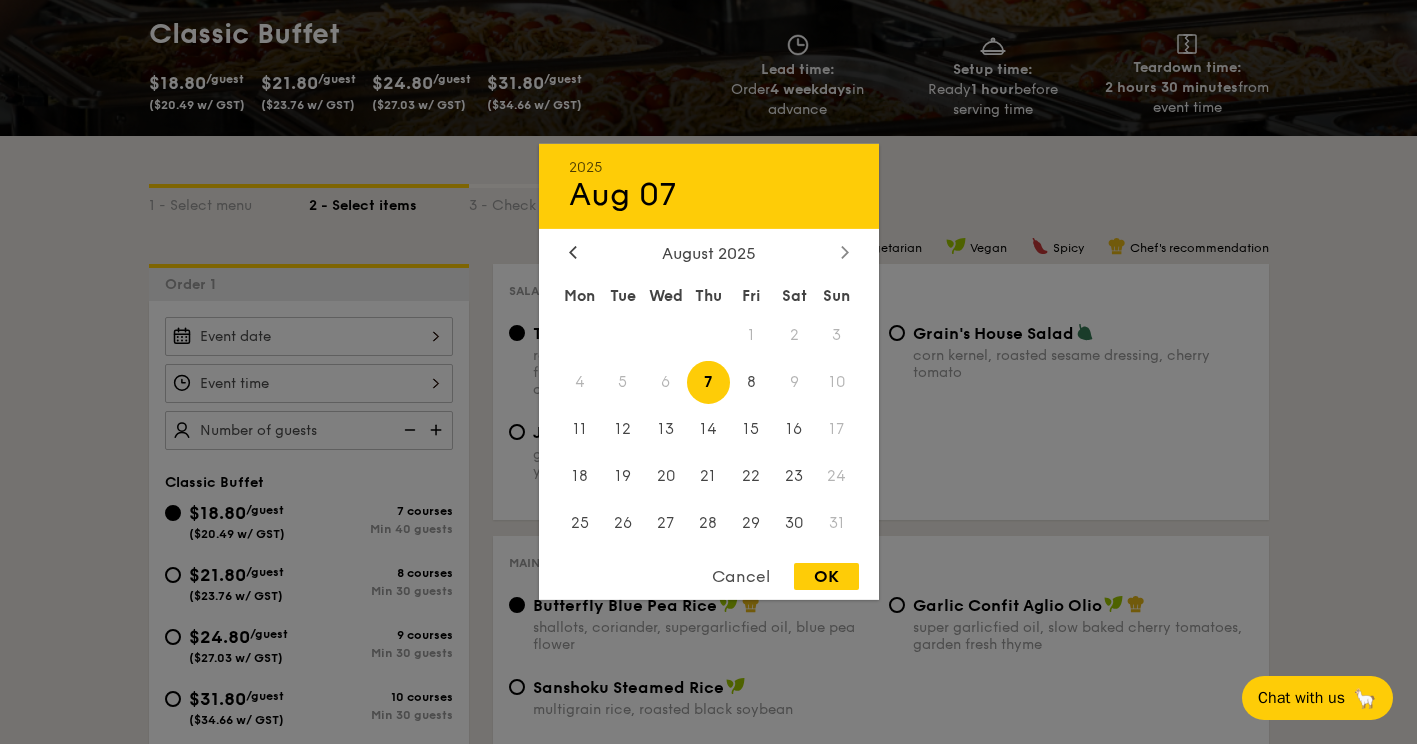 click 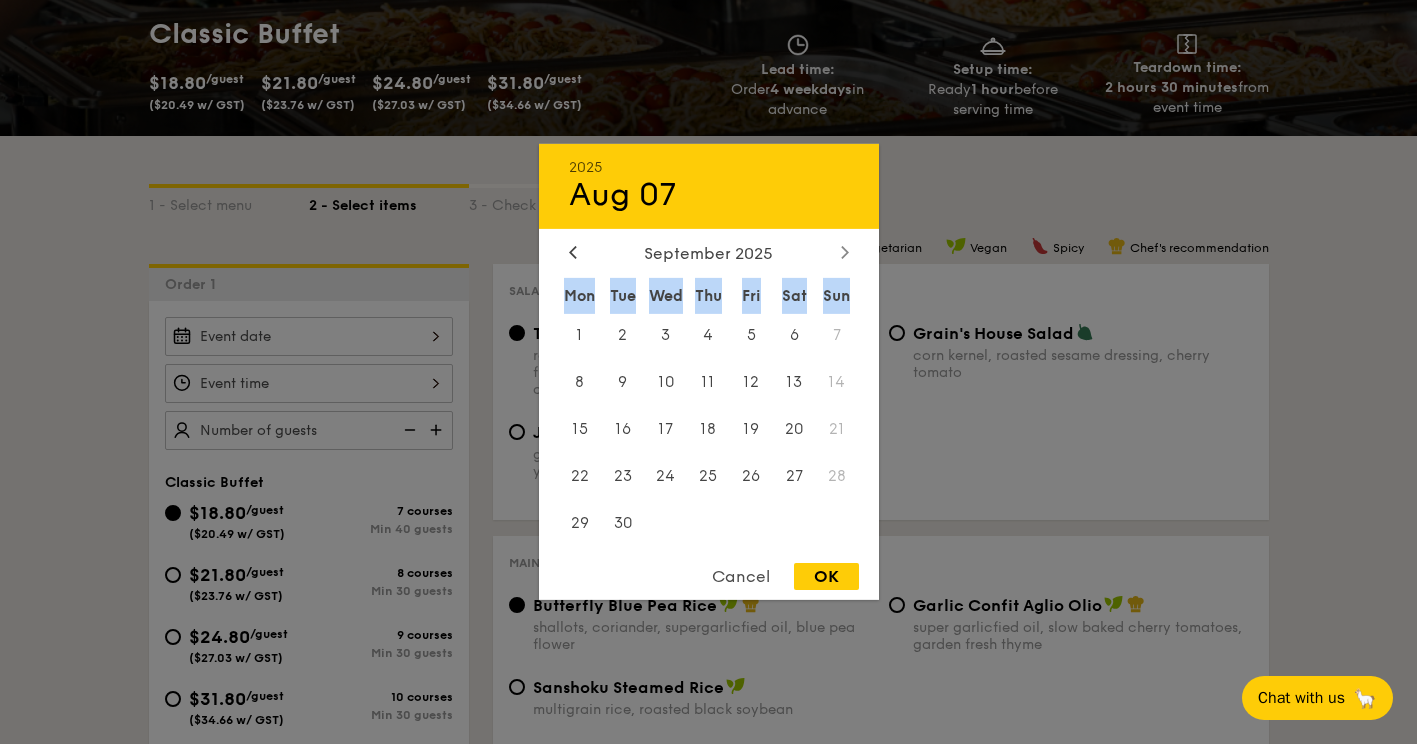click 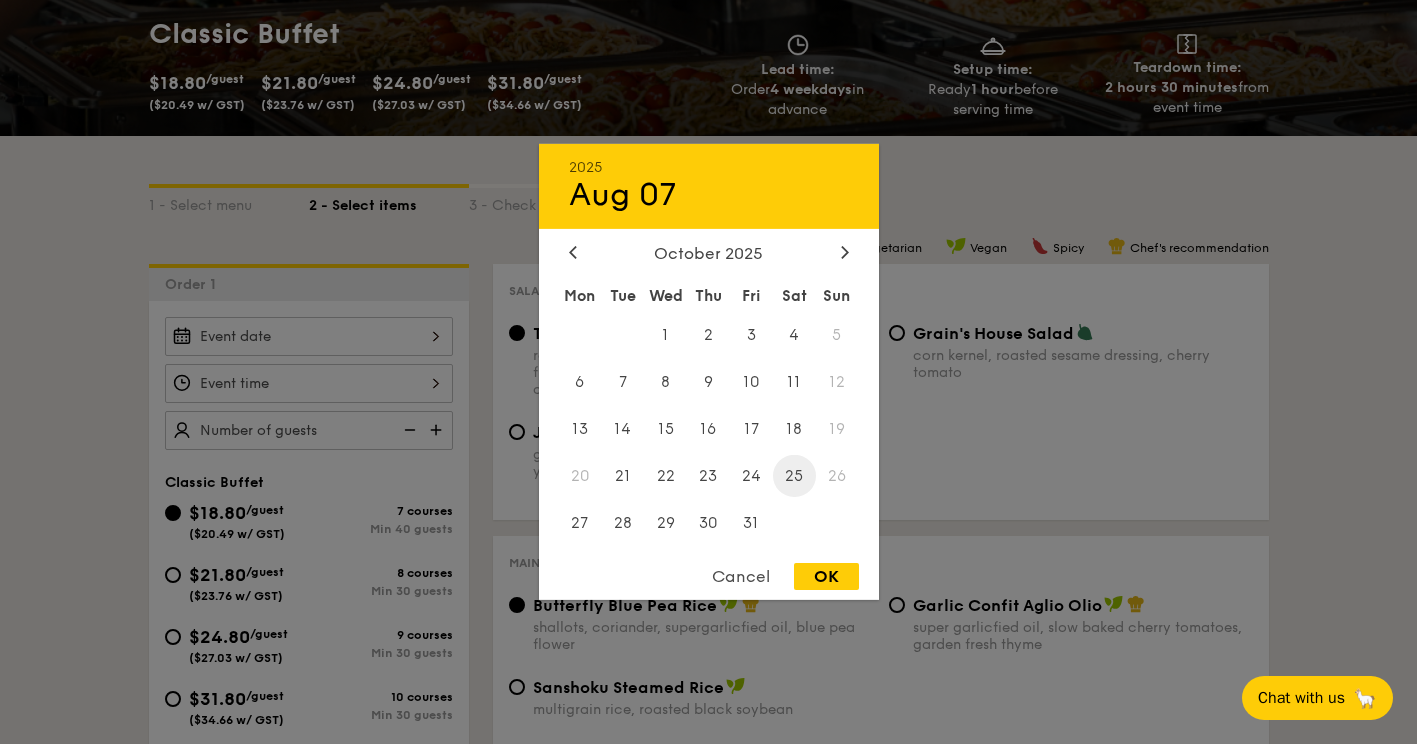 click on "25" at bounding box center [794, 475] 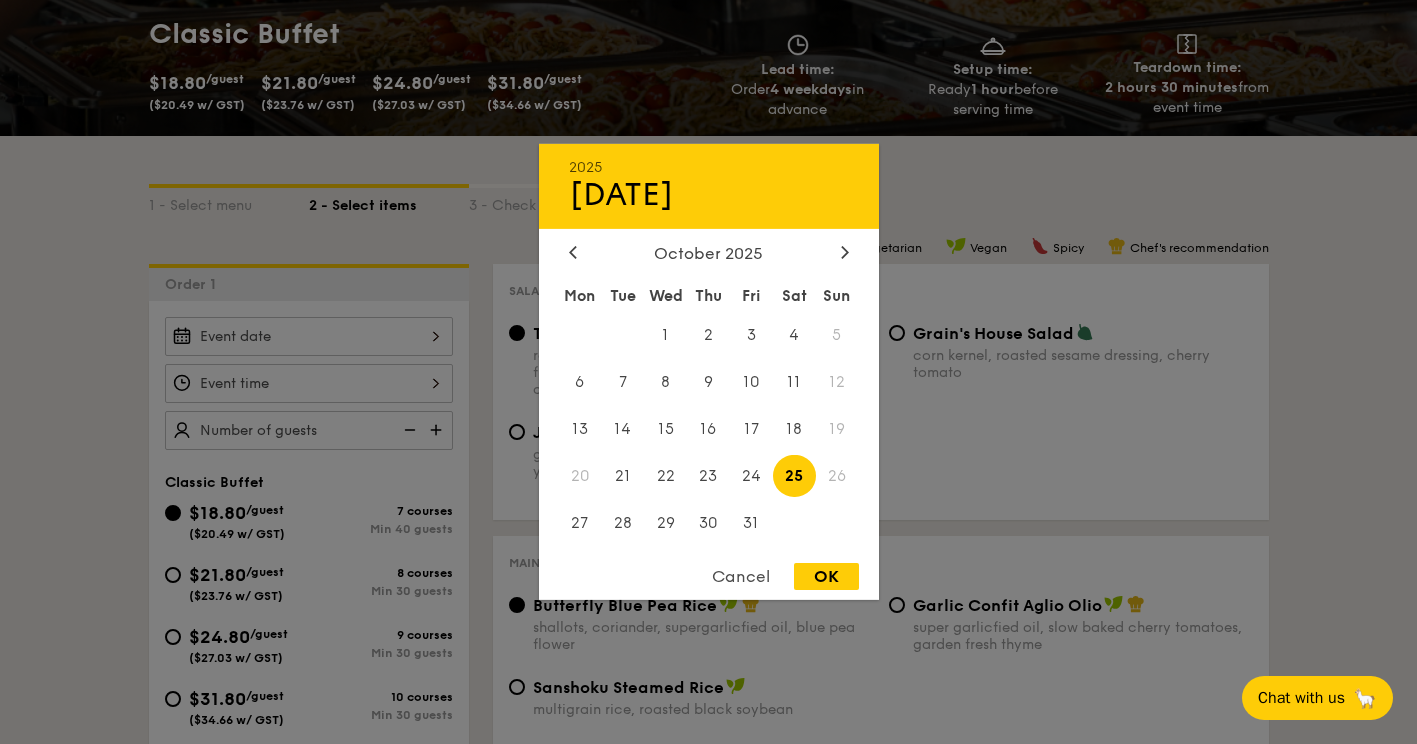 click on "OK" at bounding box center [826, 576] 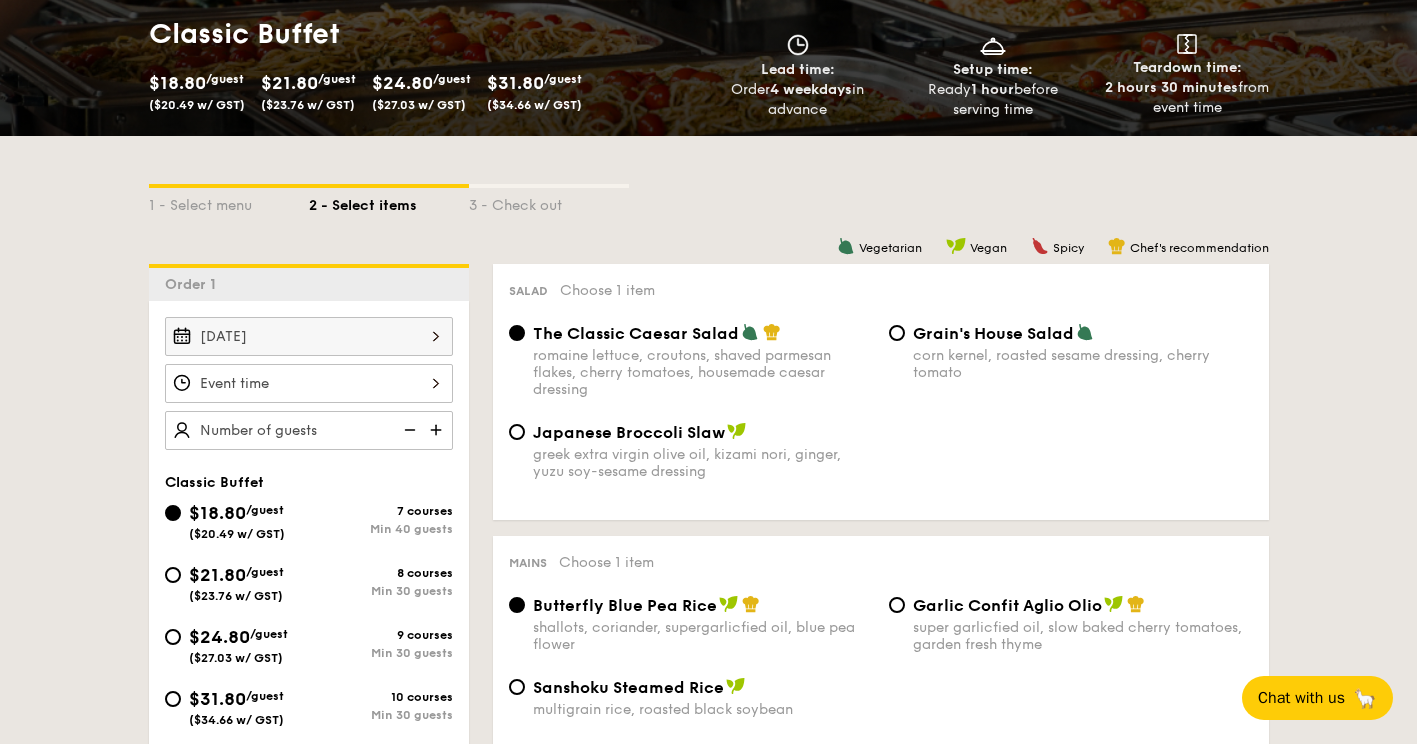 click at bounding box center (309, 383) 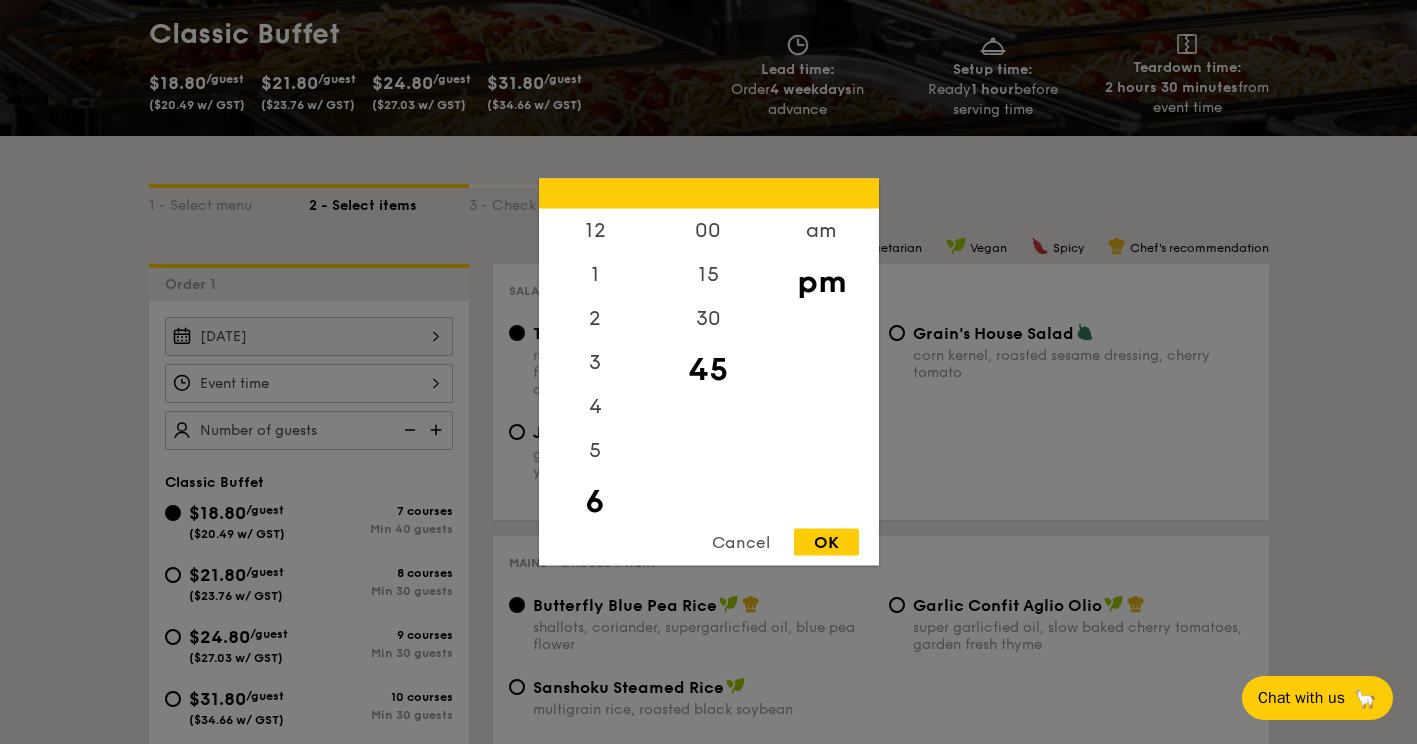 scroll, scrollTop: 44, scrollLeft: 0, axis: vertical 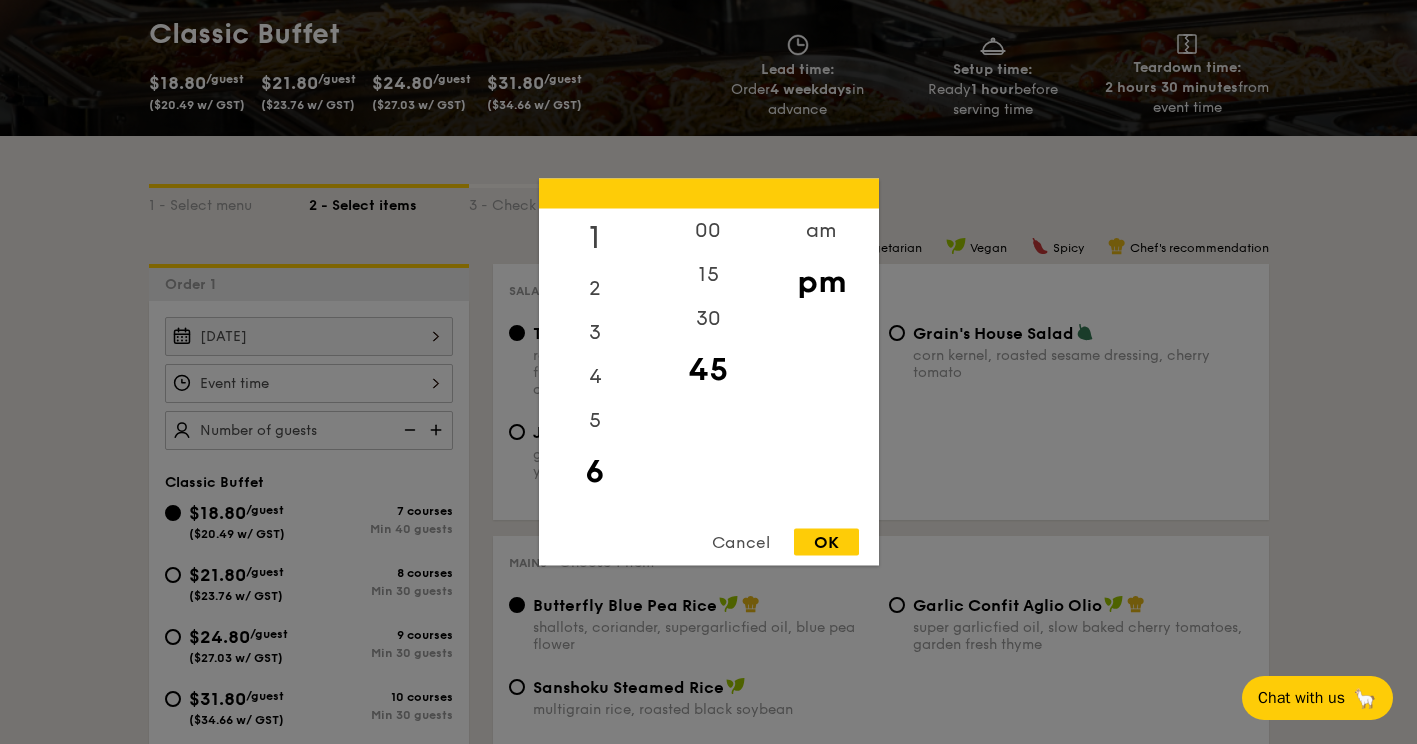 click on "1" at bounding box center (595, 238) 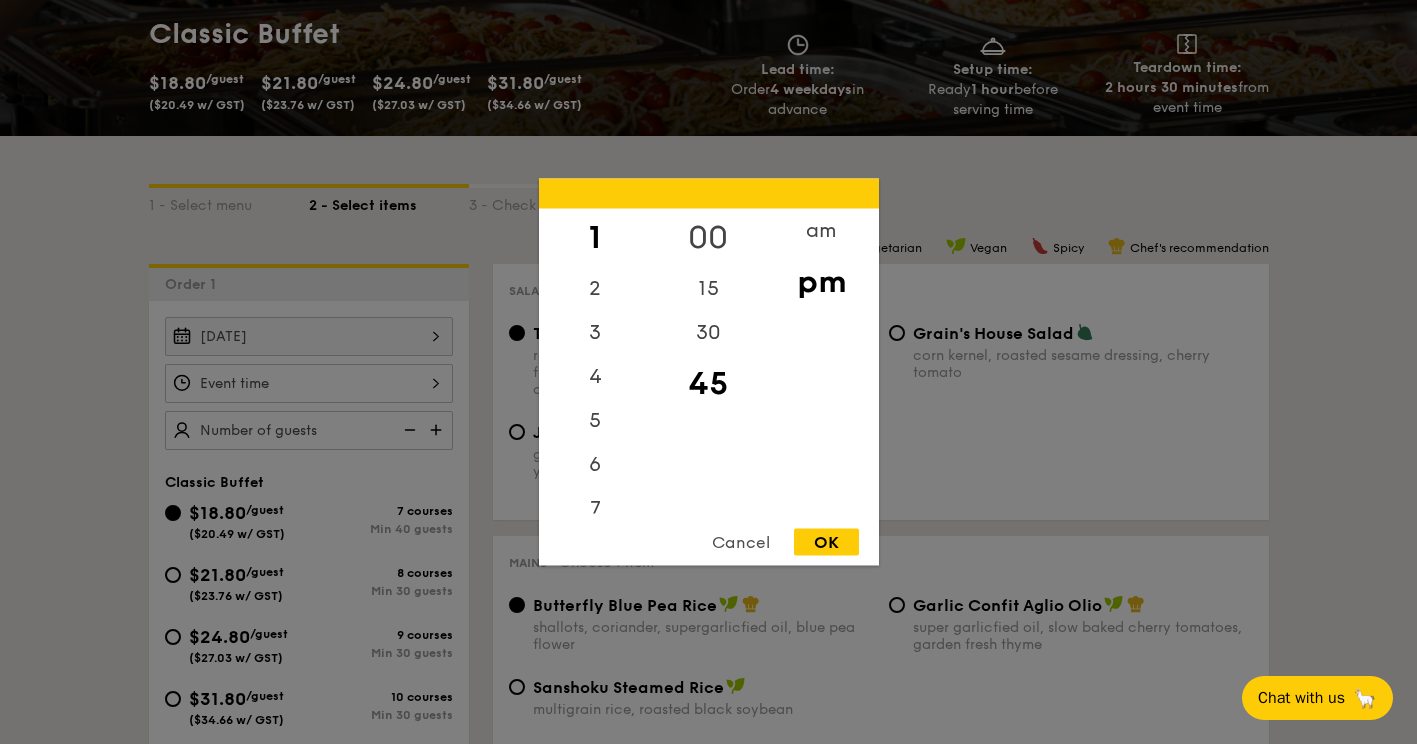 click on "00" at bounding box center (708, 238) 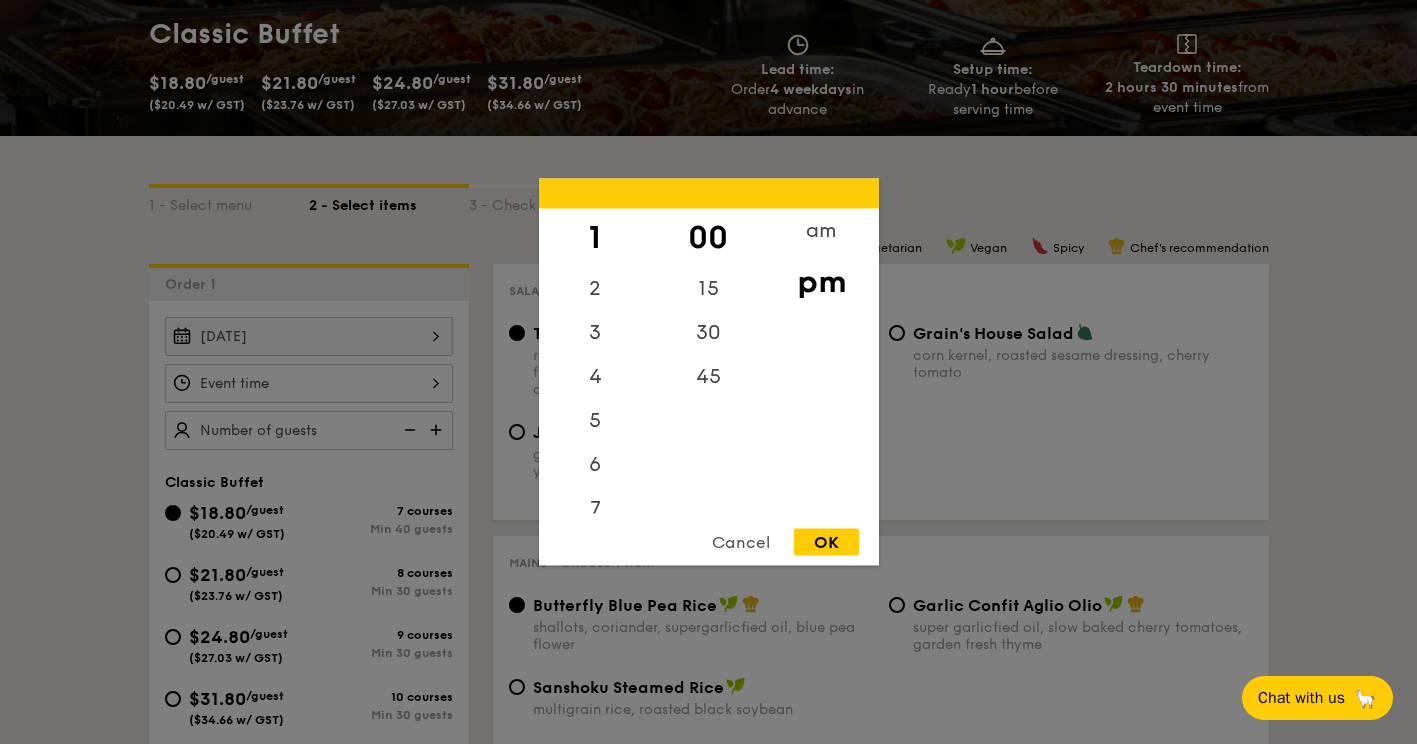 click on "OK" at bounding box center (826, 542) 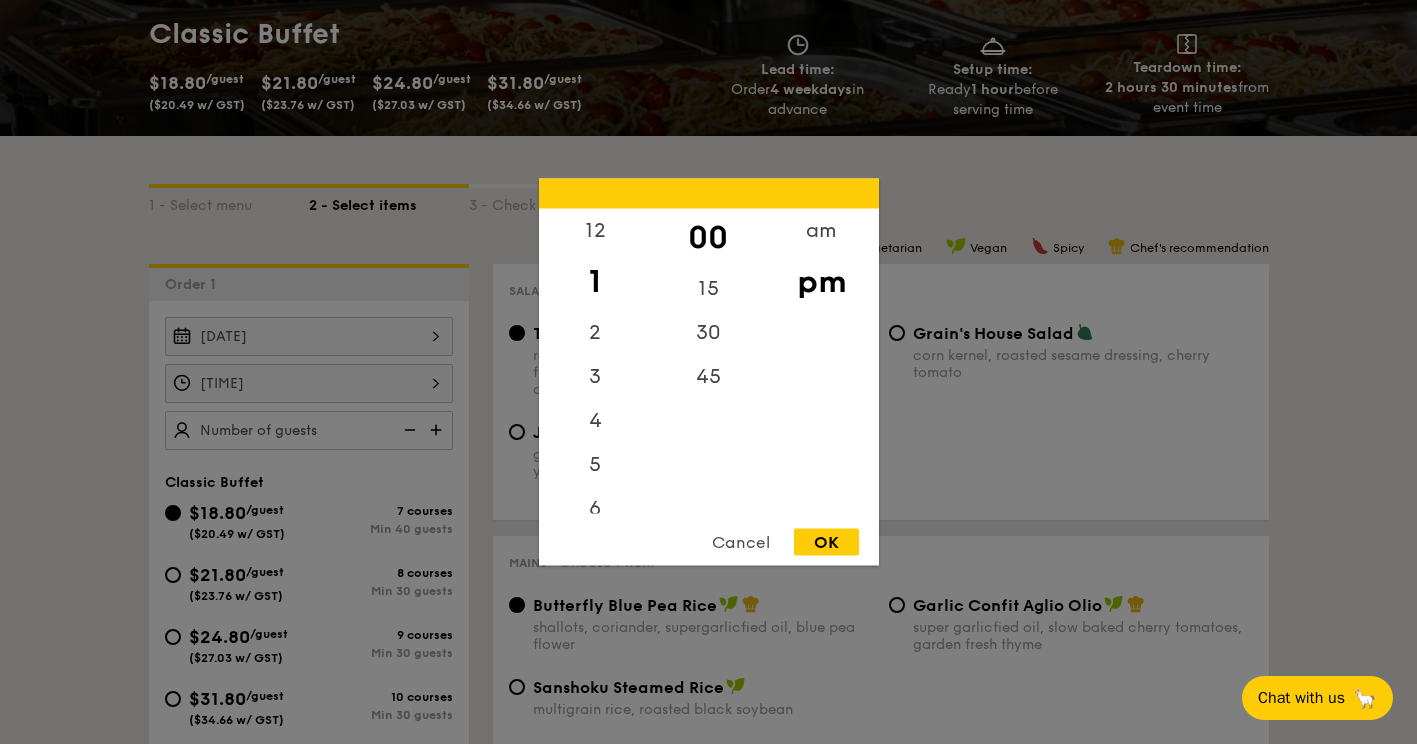 click on "1:00PM              12 1 2 3 4 5 6 7 8 9 10 11   00 15 30 45   am   pm   Cancel   OK" at bounding box center (309, 383) 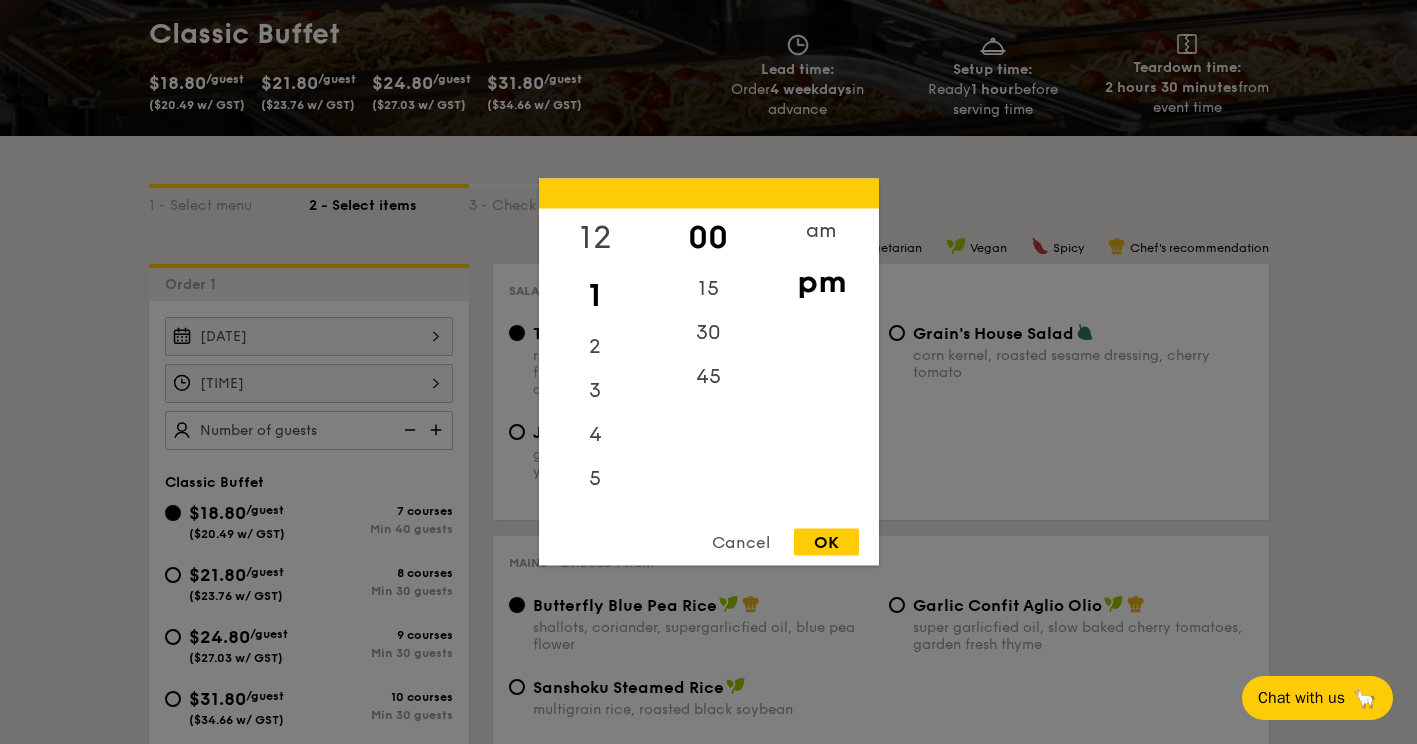 click on "12" at bounding box center [595, 238] 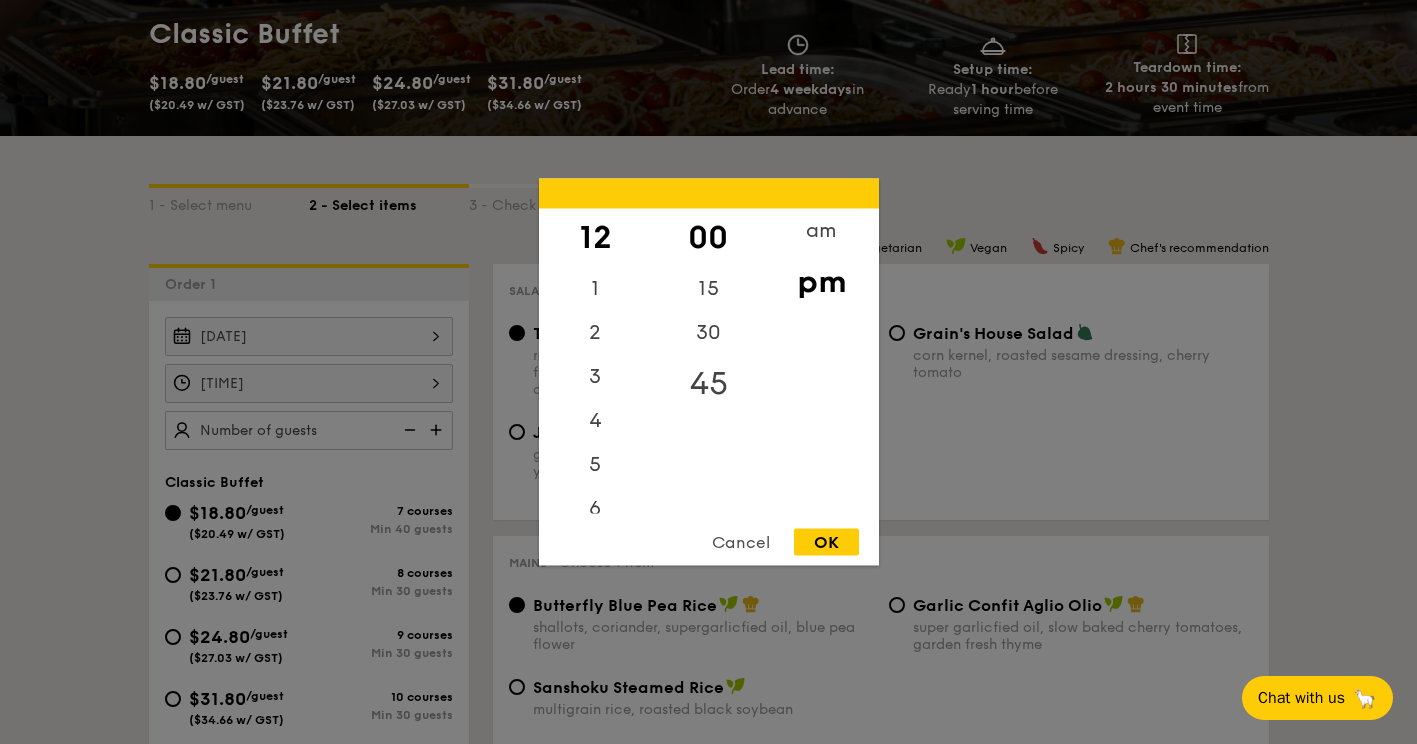 click on "45" at bounding box center [708, 384] 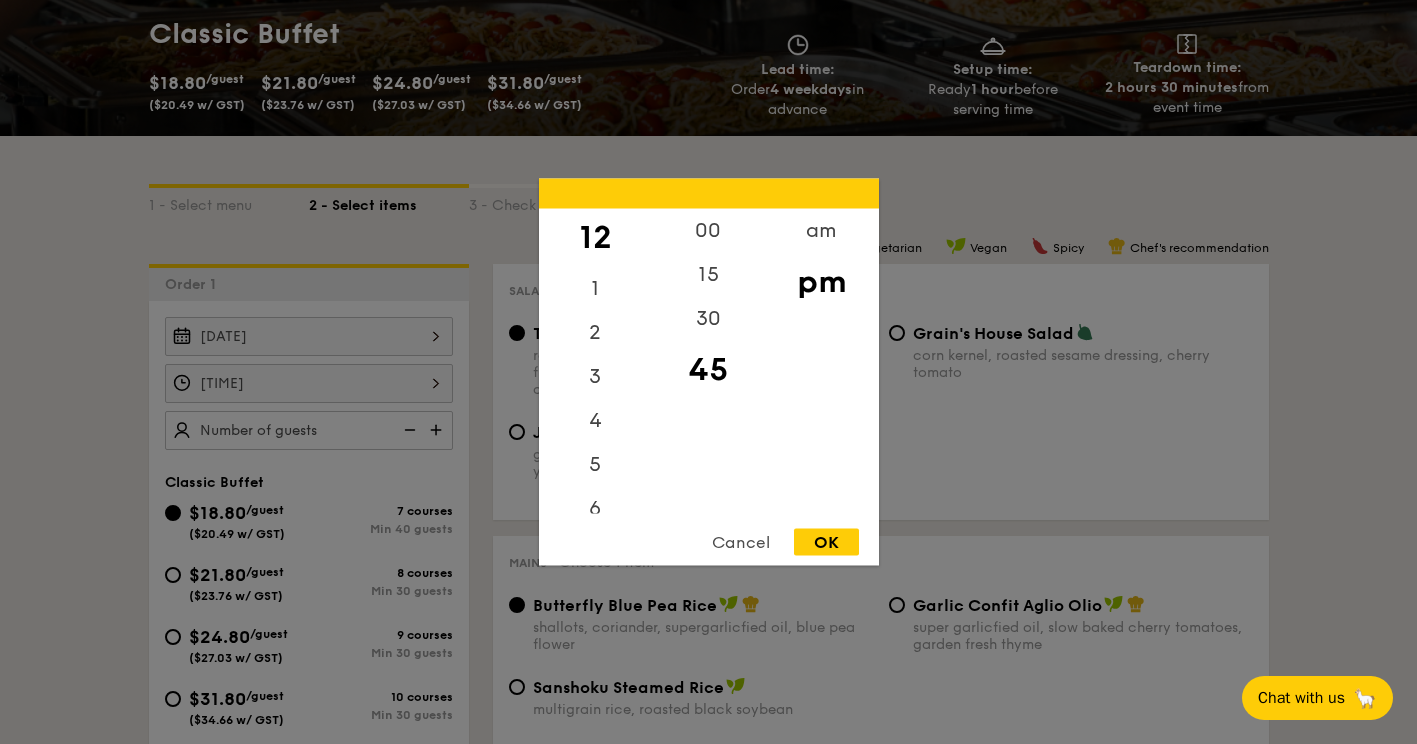 click on "OK" at bounding box center [826, 542] 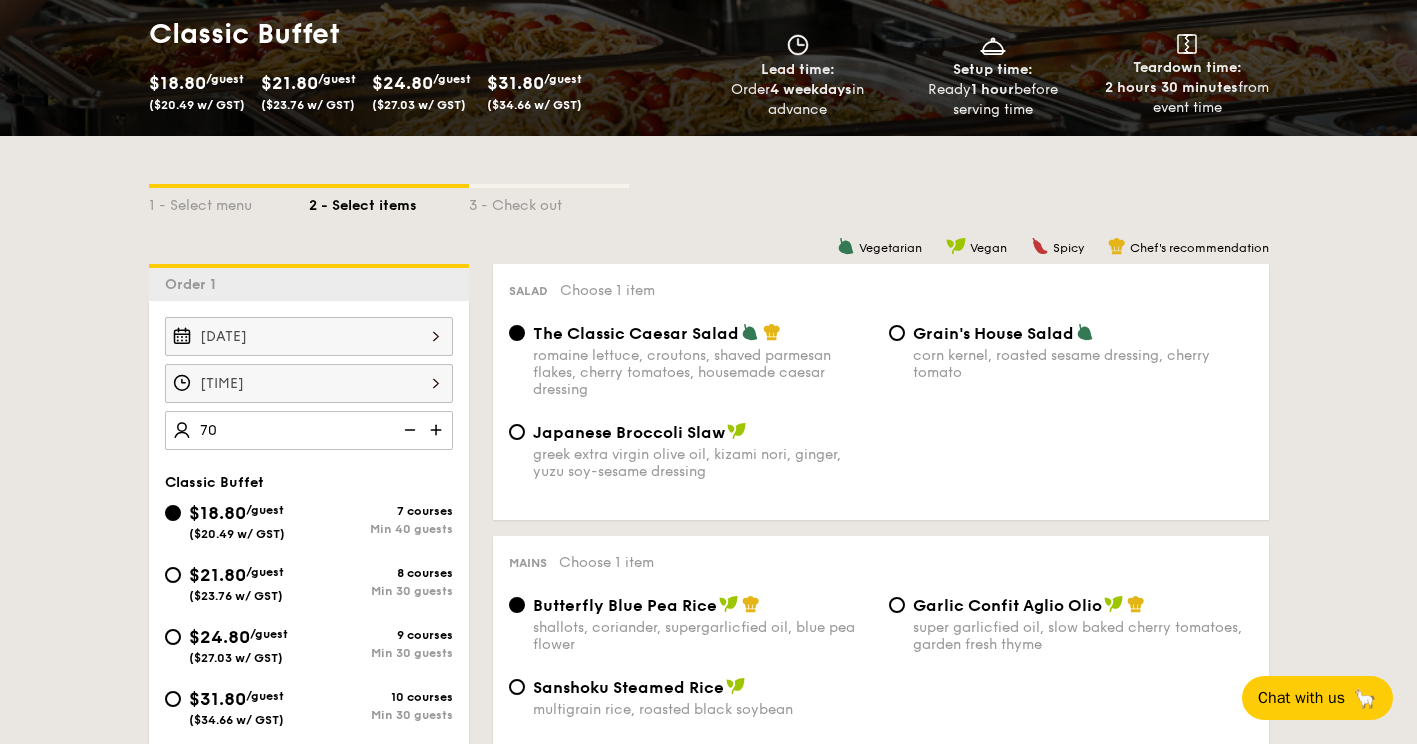 type on "70 guests" 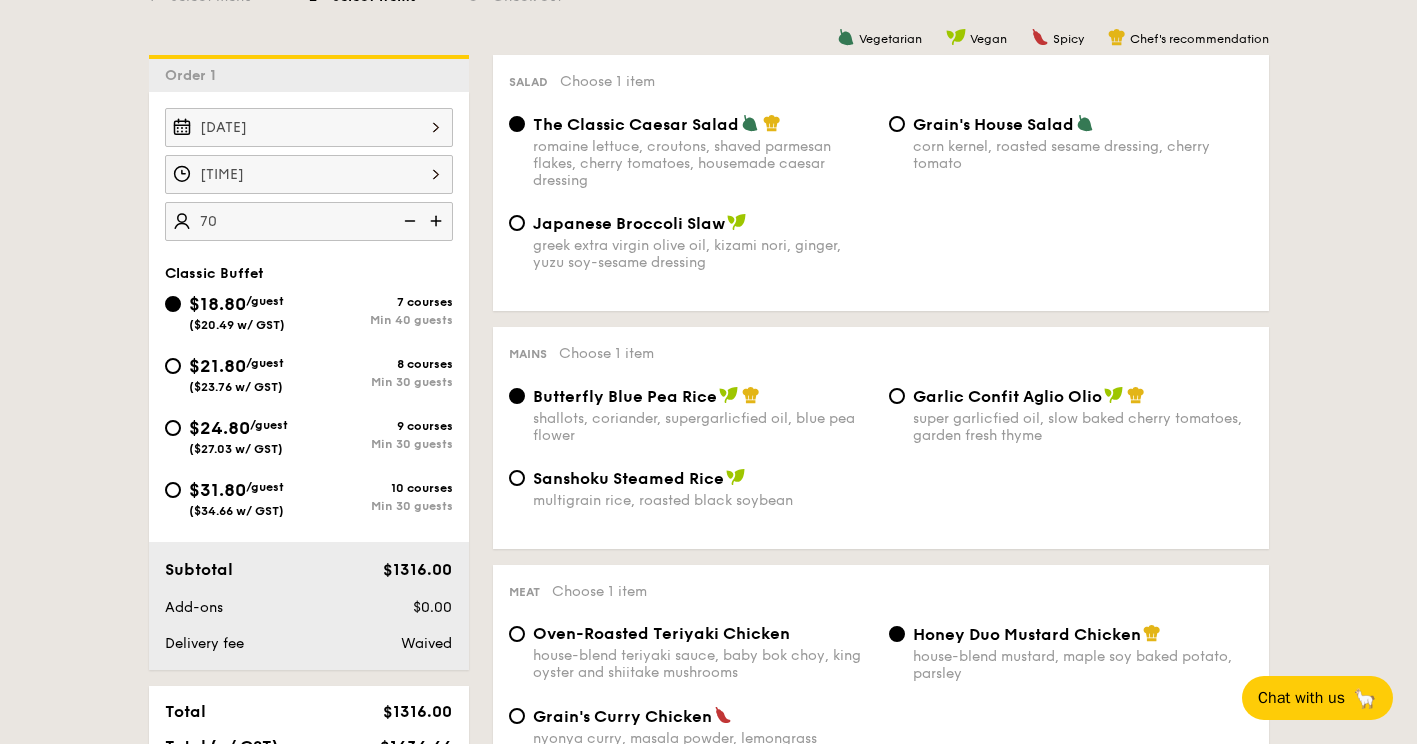scroll, scrollTop: 400, scrollLeft: 0, axis: vertical 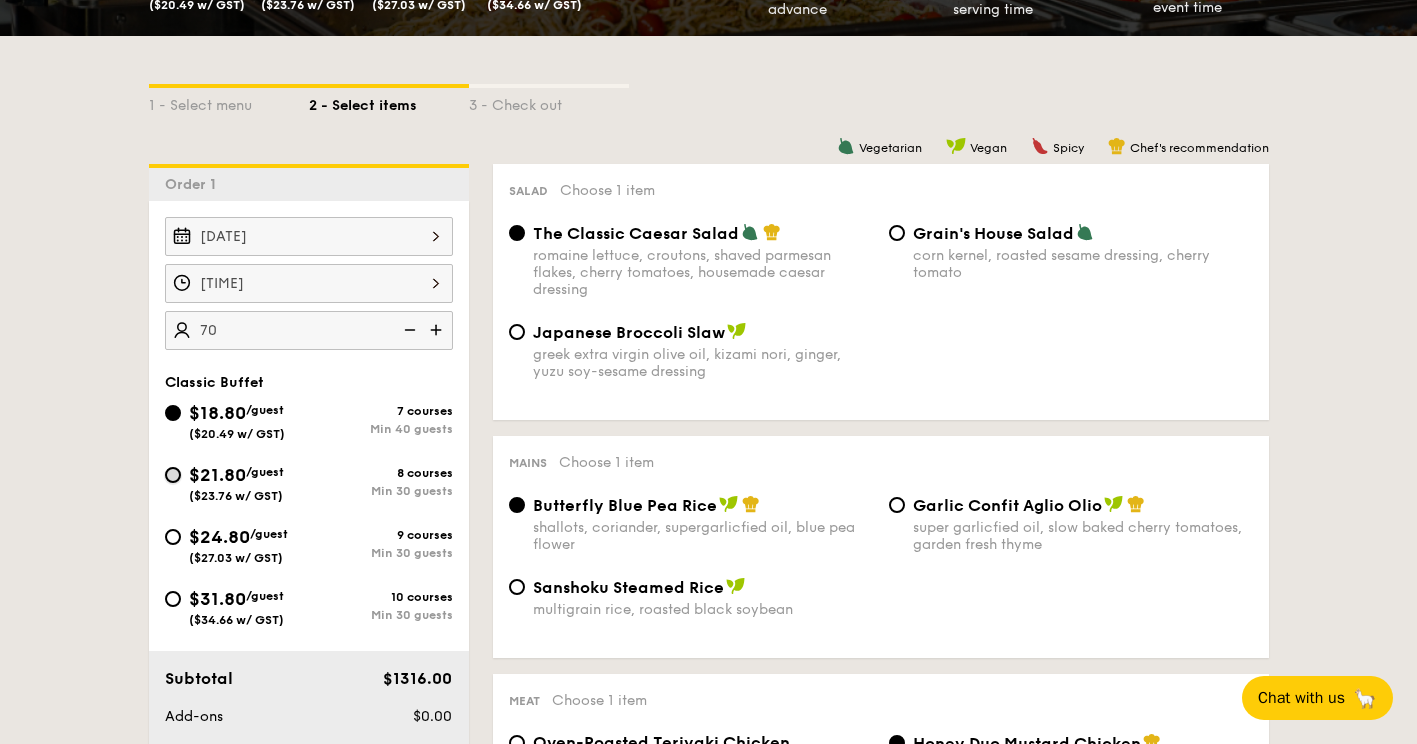 click on "$21.80
/guest
($23.76 w/ GST)
8 courses
Min 30 guests" at bounding box center [173, 475] 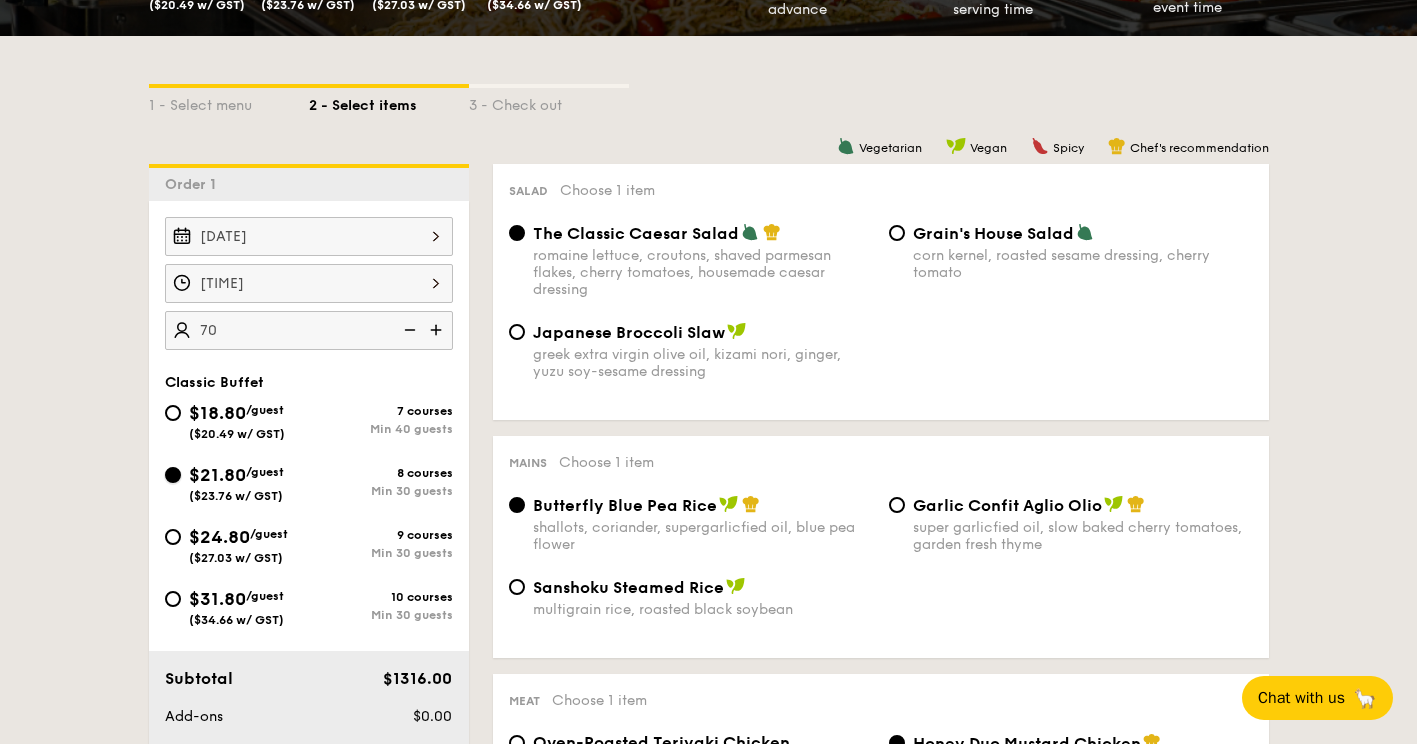 radio on "true" 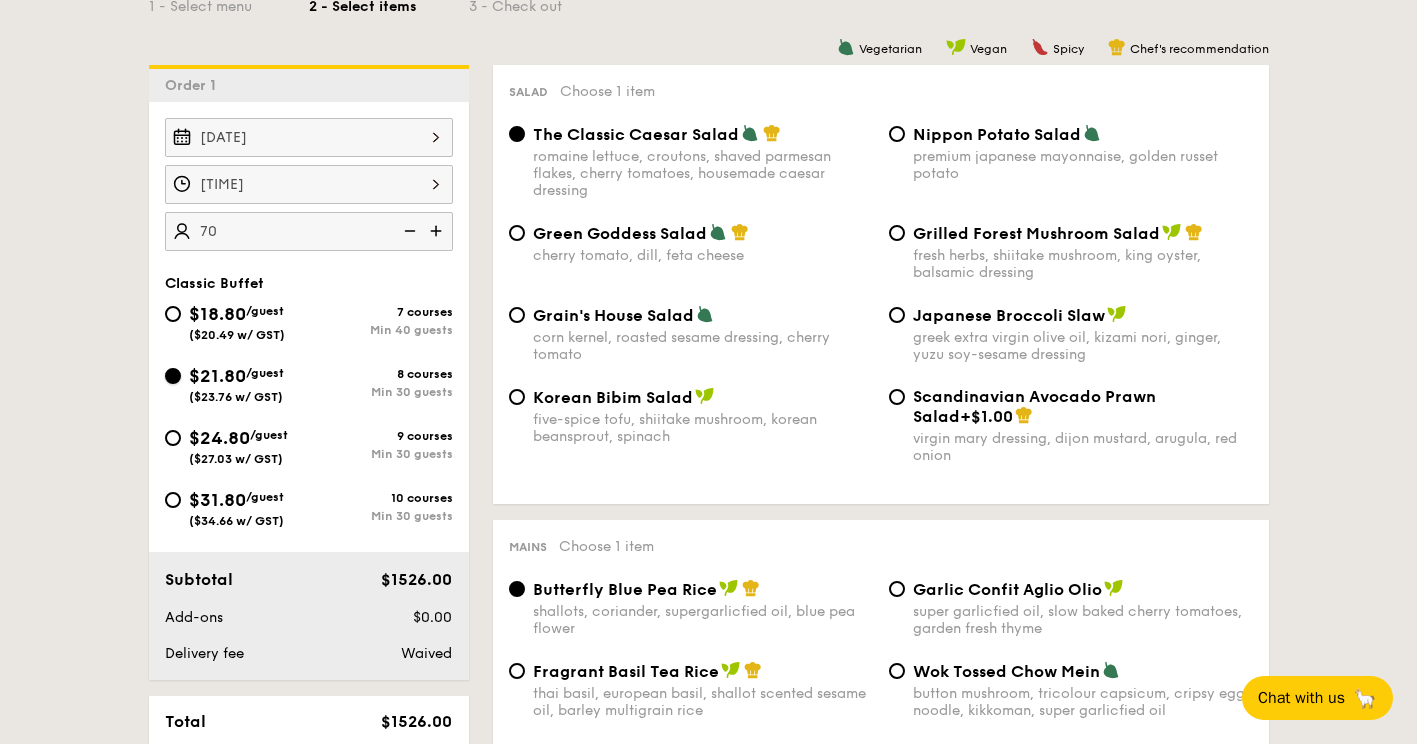 scroll, scrollTop: 500, scrollLeft: 0, axis: vertical 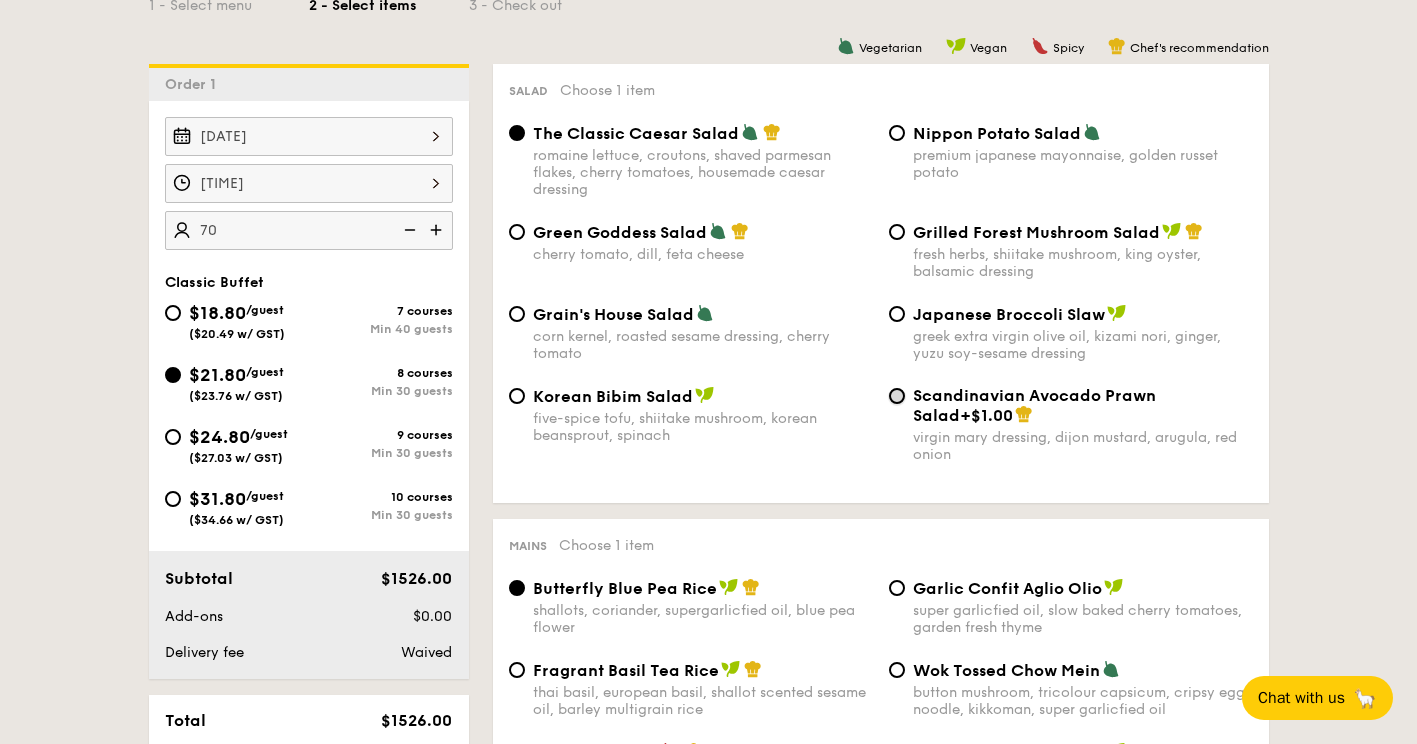 click on "Scandinavian Avocado Prawn Salad
+$1.00
virgin mary dressing, dijon mustard, arugula, red onion" at bounding box center [897, 396] 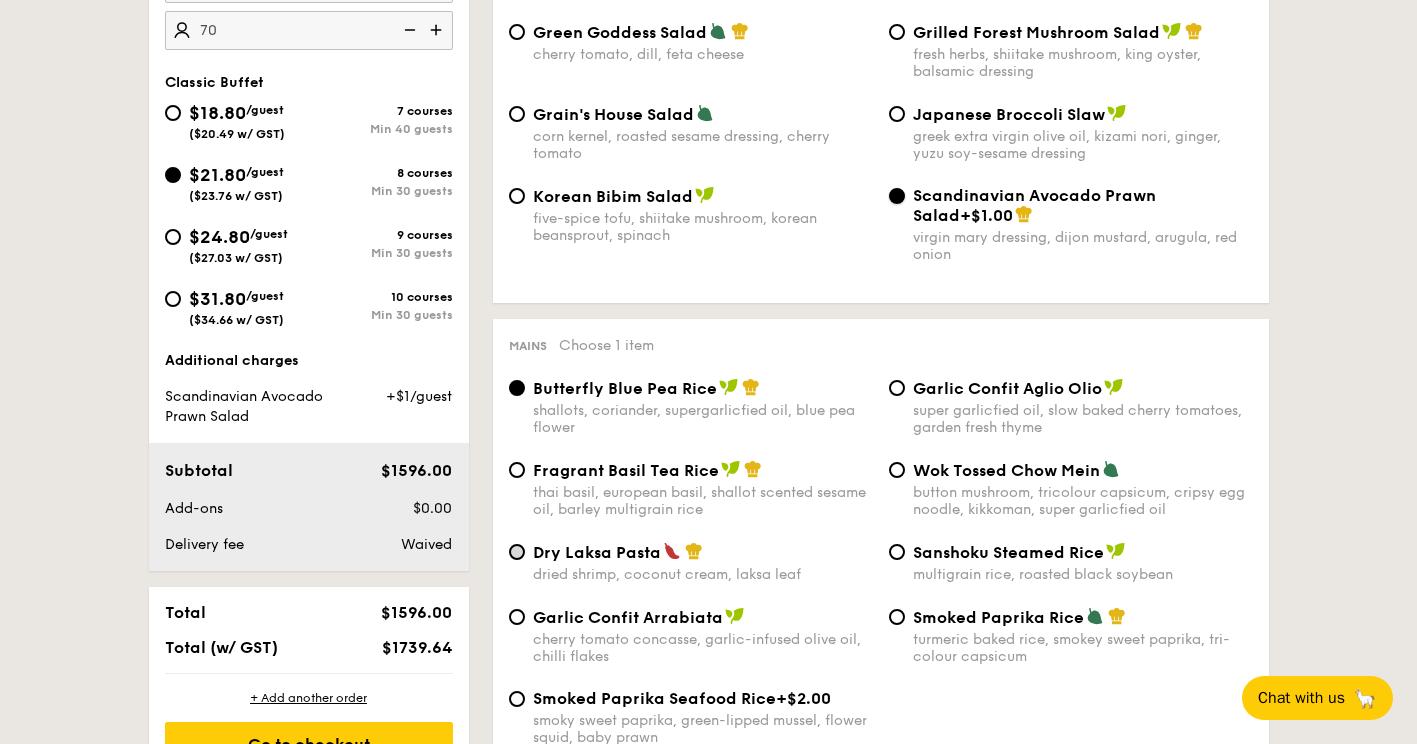 scroll, scrollTop: 800, scrollLeft: 0, axis: vertical 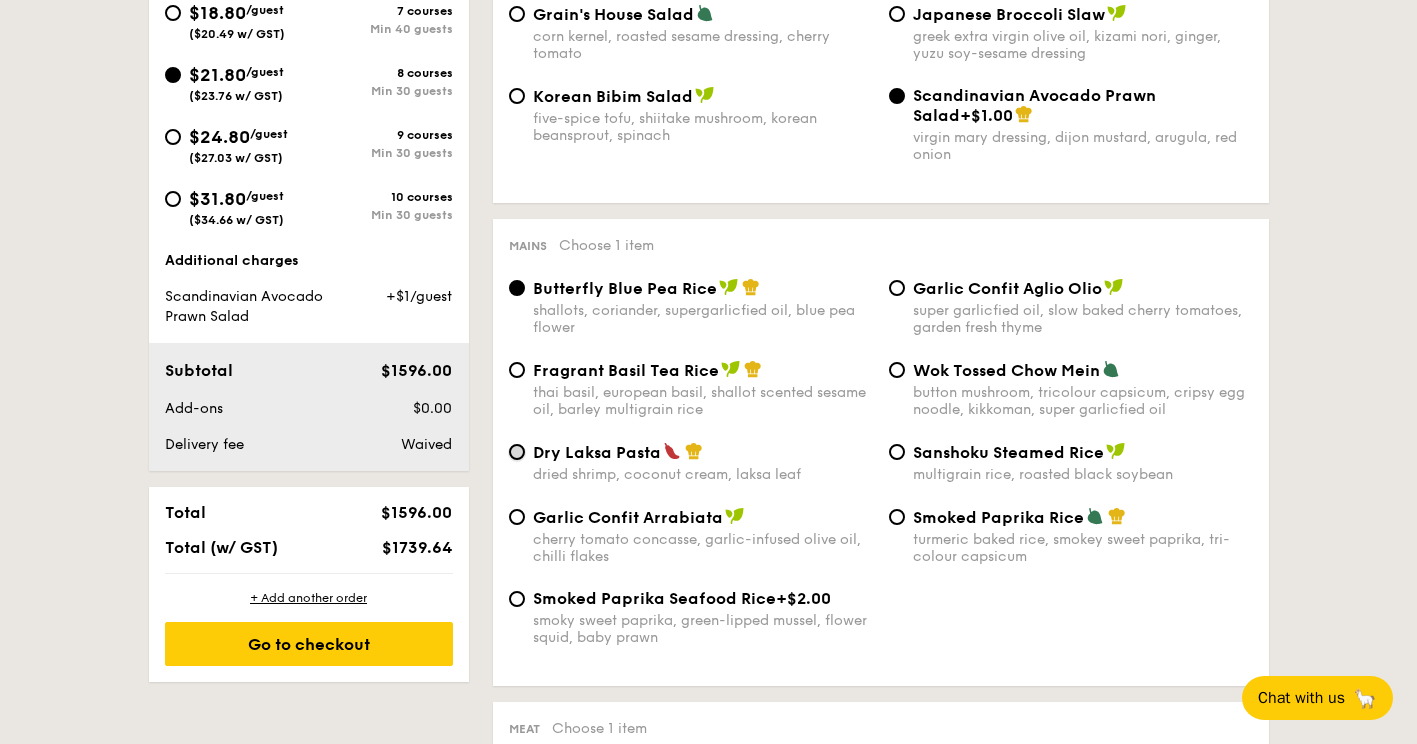 click on "Dry Laksa Pasta dried shrimp, coconut cream, laksa leaf" at bounding box center (517, 452) 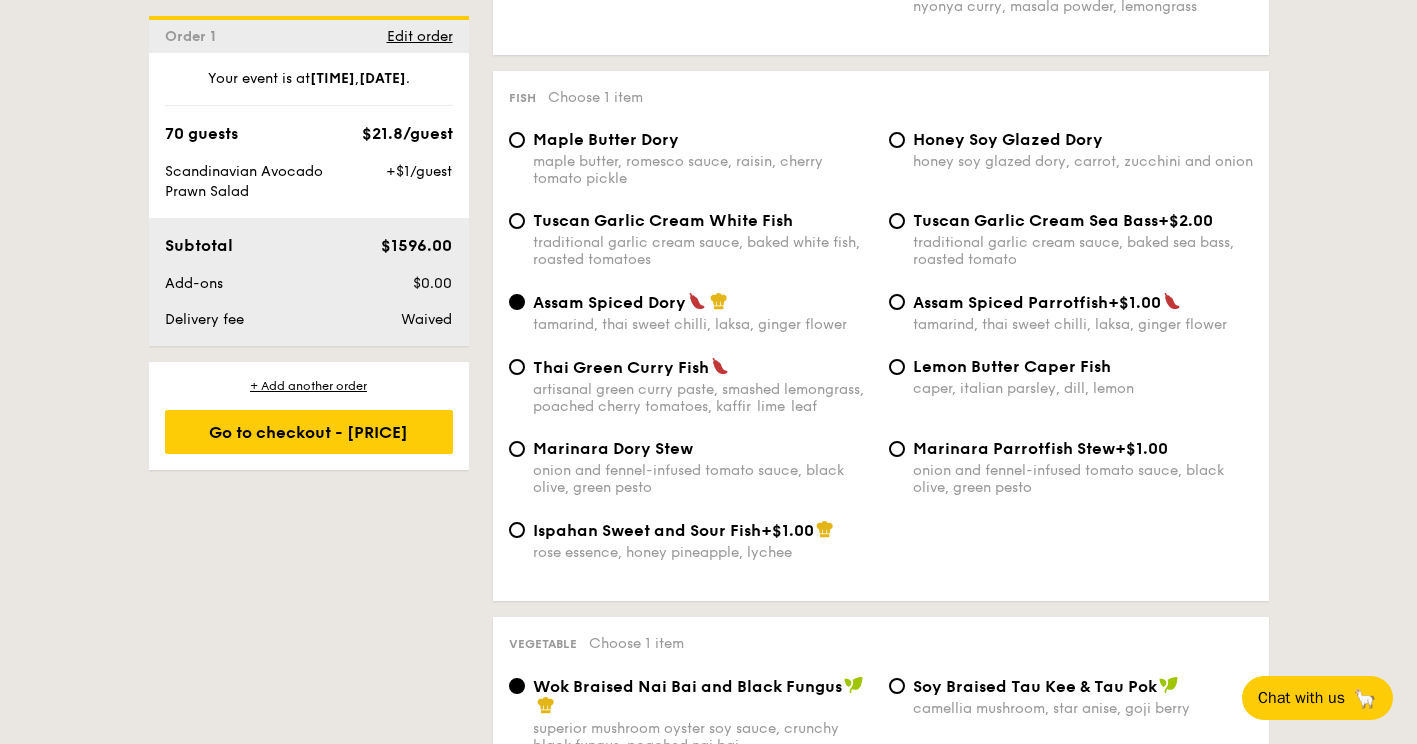 scroll, scrollTop: 2000, scrollLeft: 0, axis: vertical 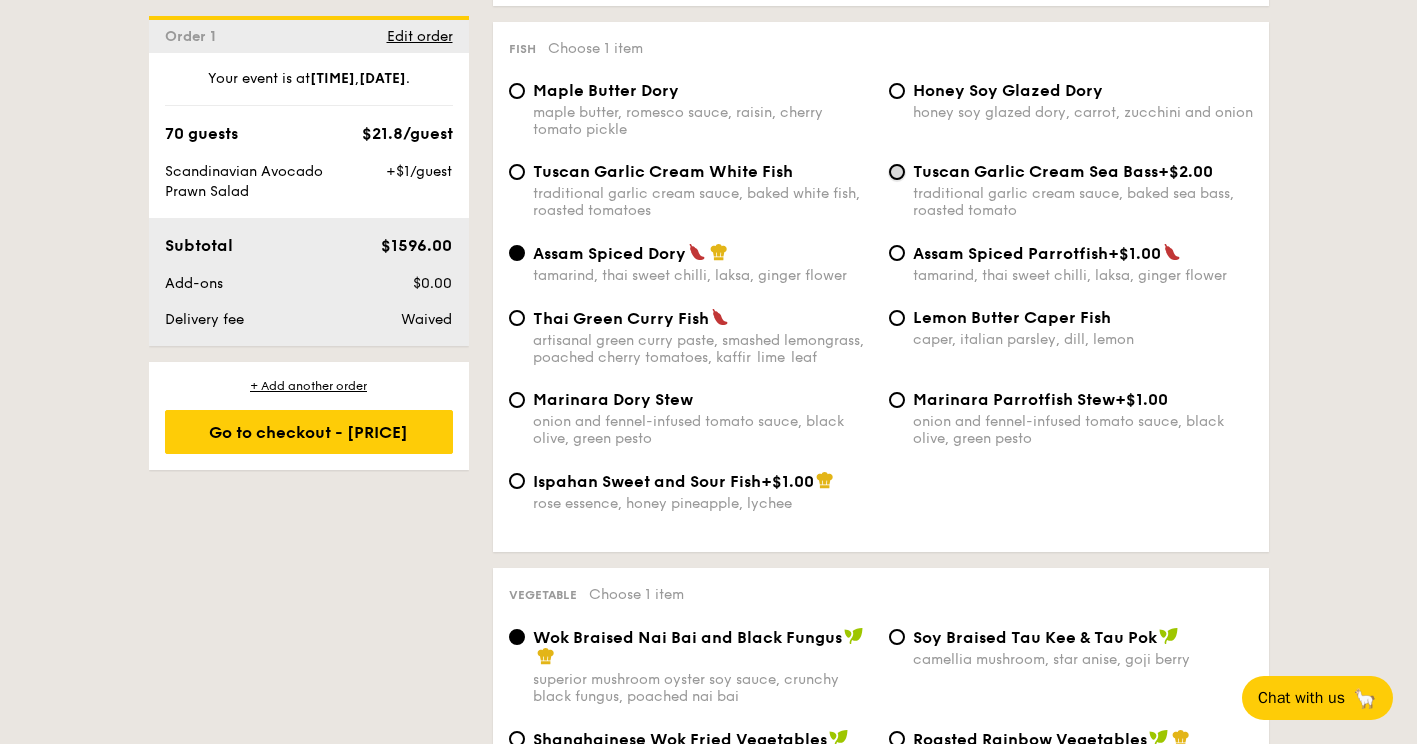 click on "Tuscan Garlic Cream Sea Bass
+$2.00
traditional garlic cream sauce, baked sea bass, roasted tomato" at bounding box center (897, 172) 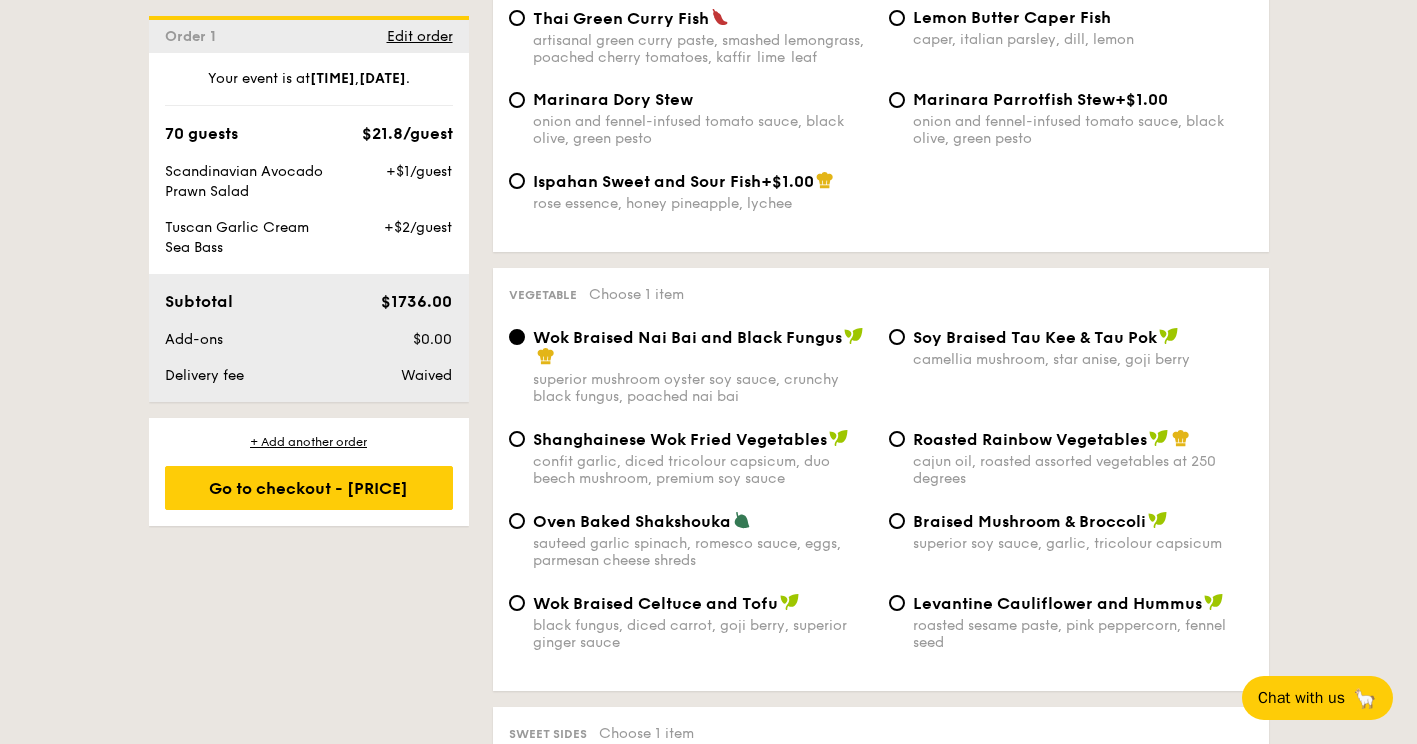 scroll, scrollTop: 2400, scrollLeft: 0, axis: vertical 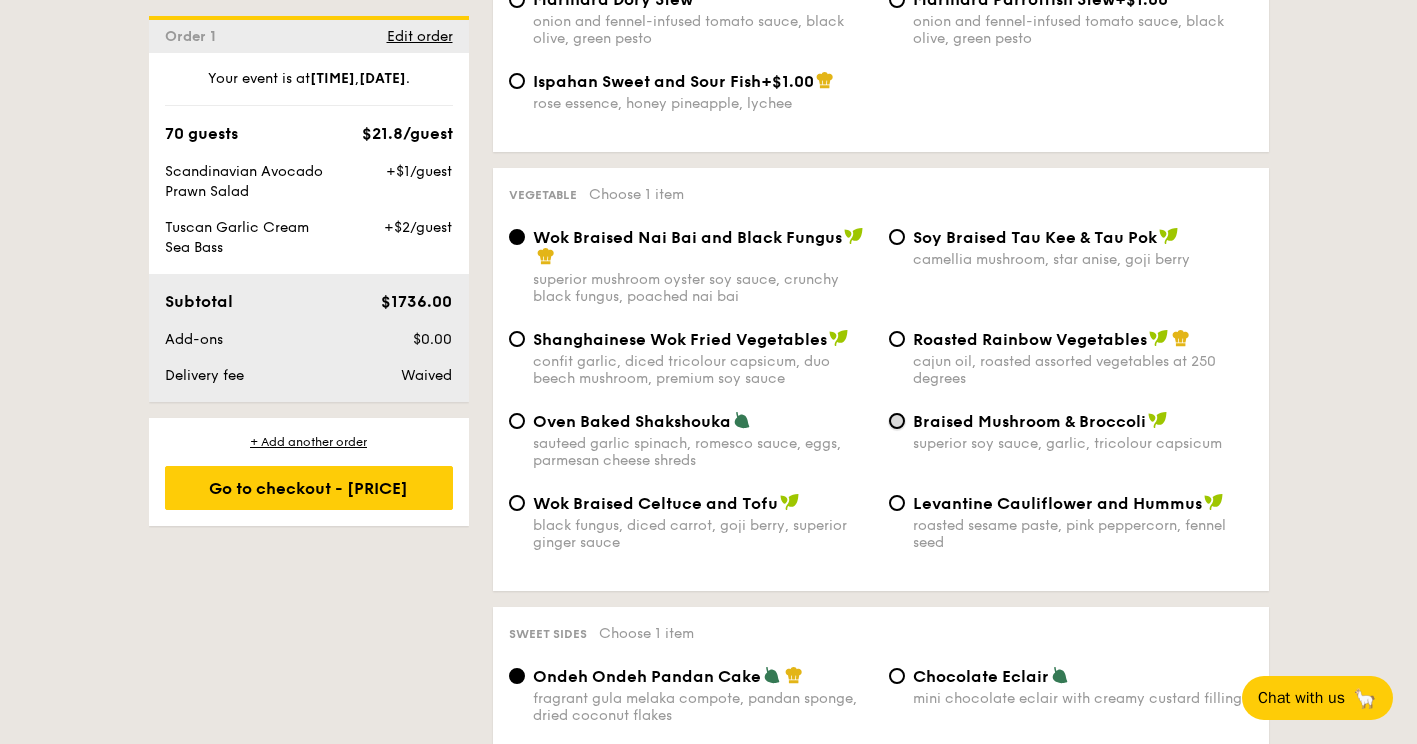 click on "Braised Mushroom & Broccoli superior soy sauce, garlic, tricolour capsicum" at bounding box center (897, 421) 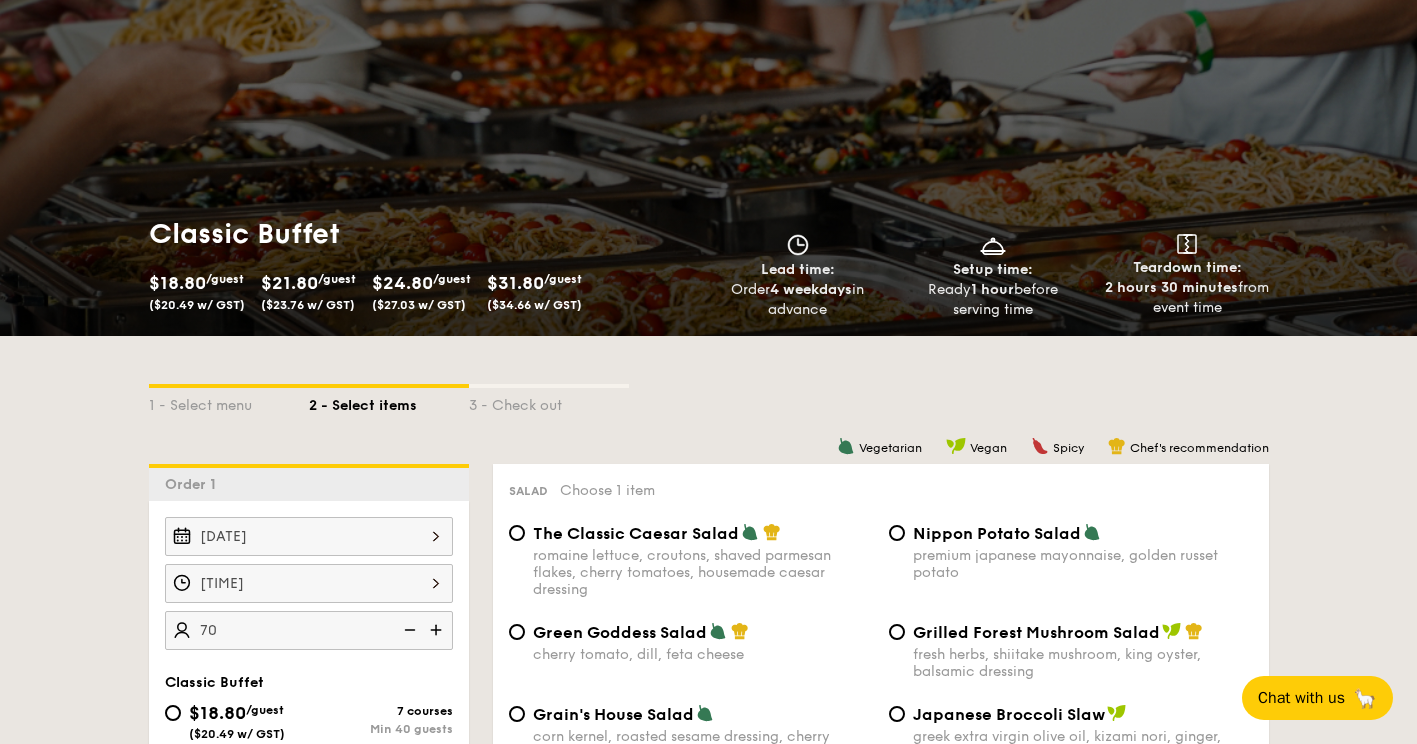 scroll, scrollTop: 0, scrollLeft: 0, axis: both 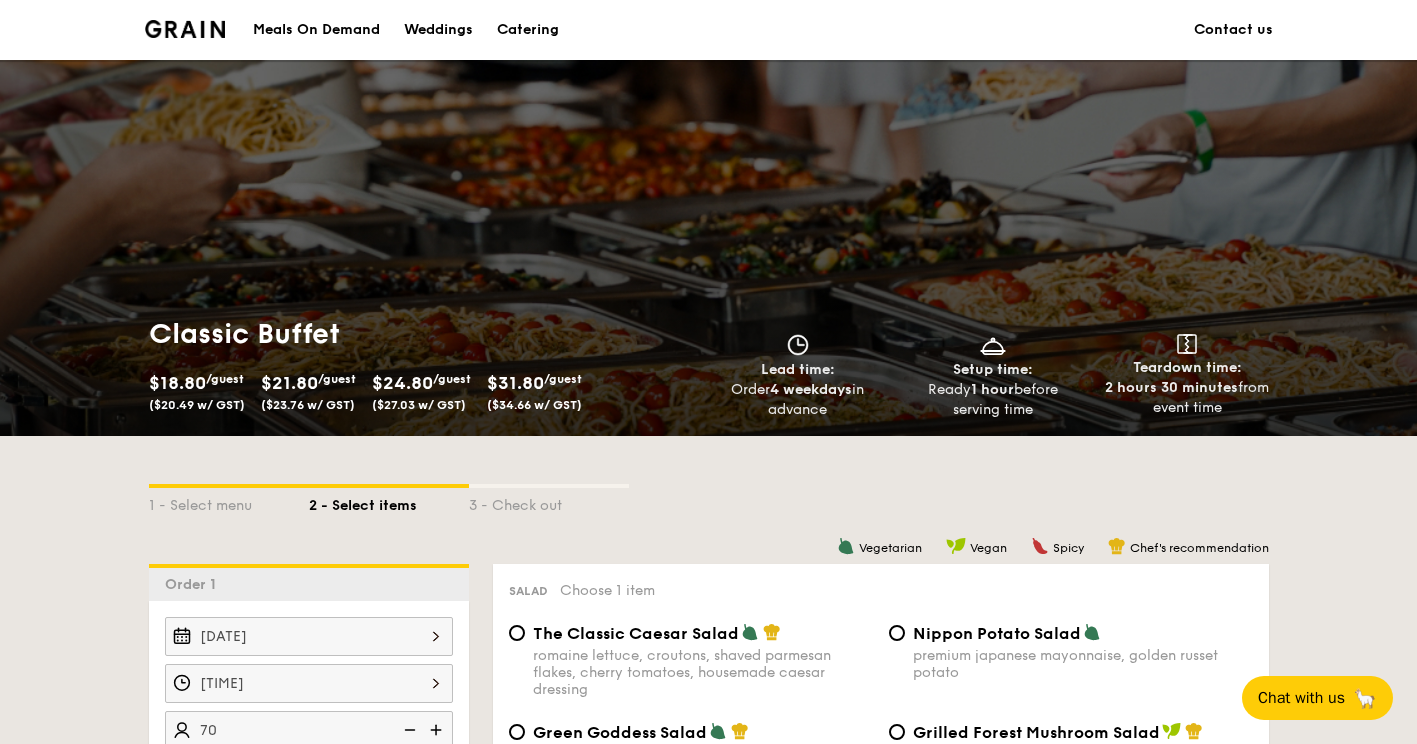 click on "Weddings" at bounding box center (438, 30) 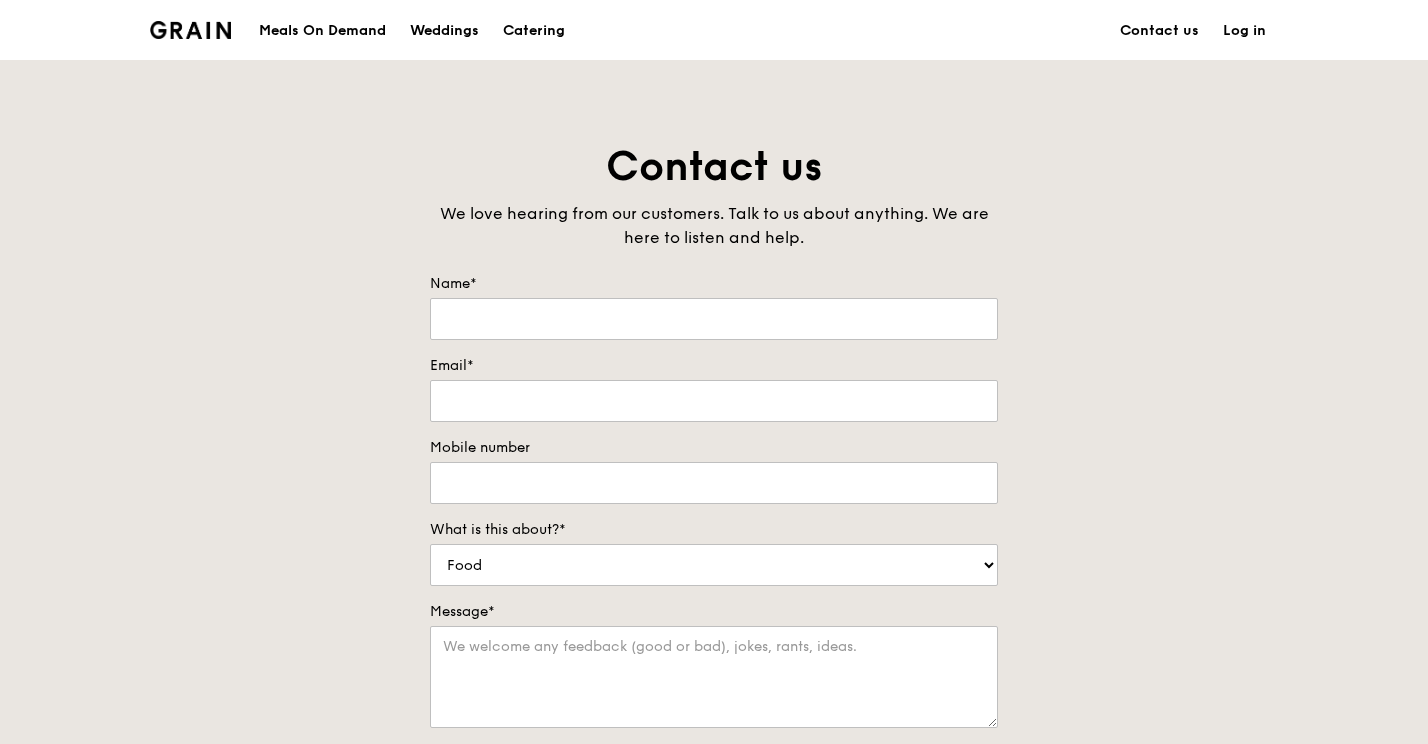 scroll, scrollTop: 0, scrollLeft: 0, axis: both 